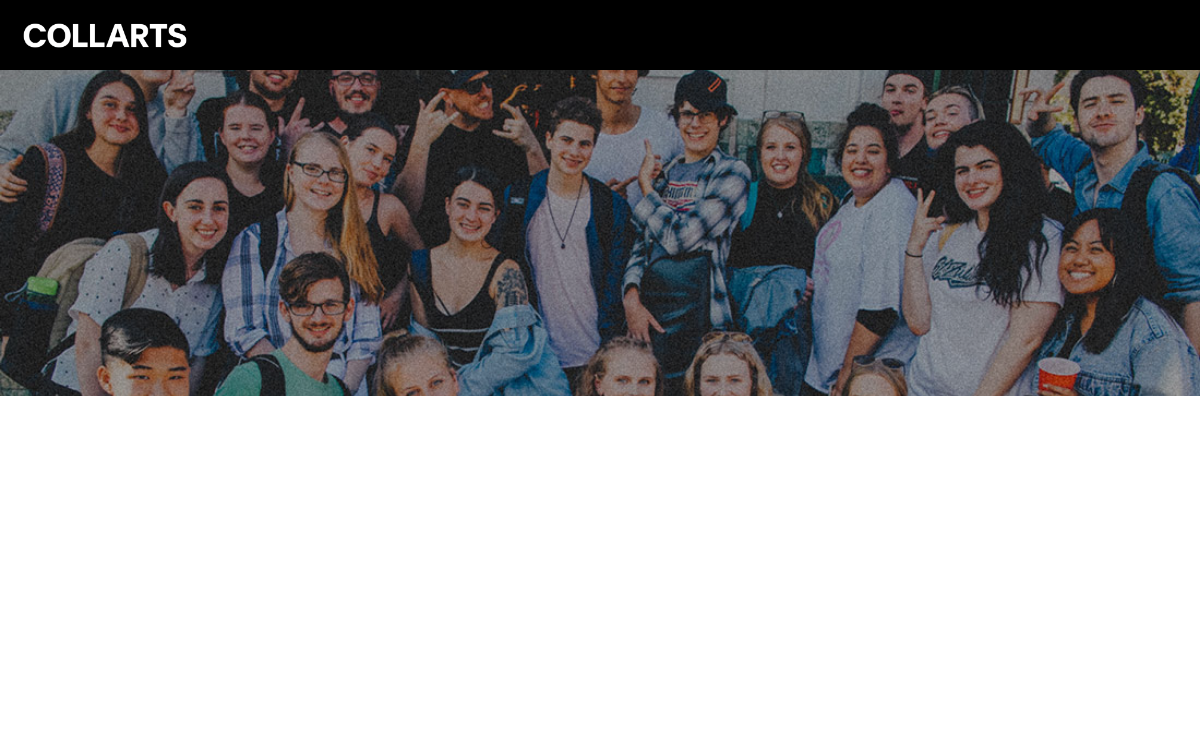 scroll, scrollTop: 0, scrollLeft: 0, axis: both 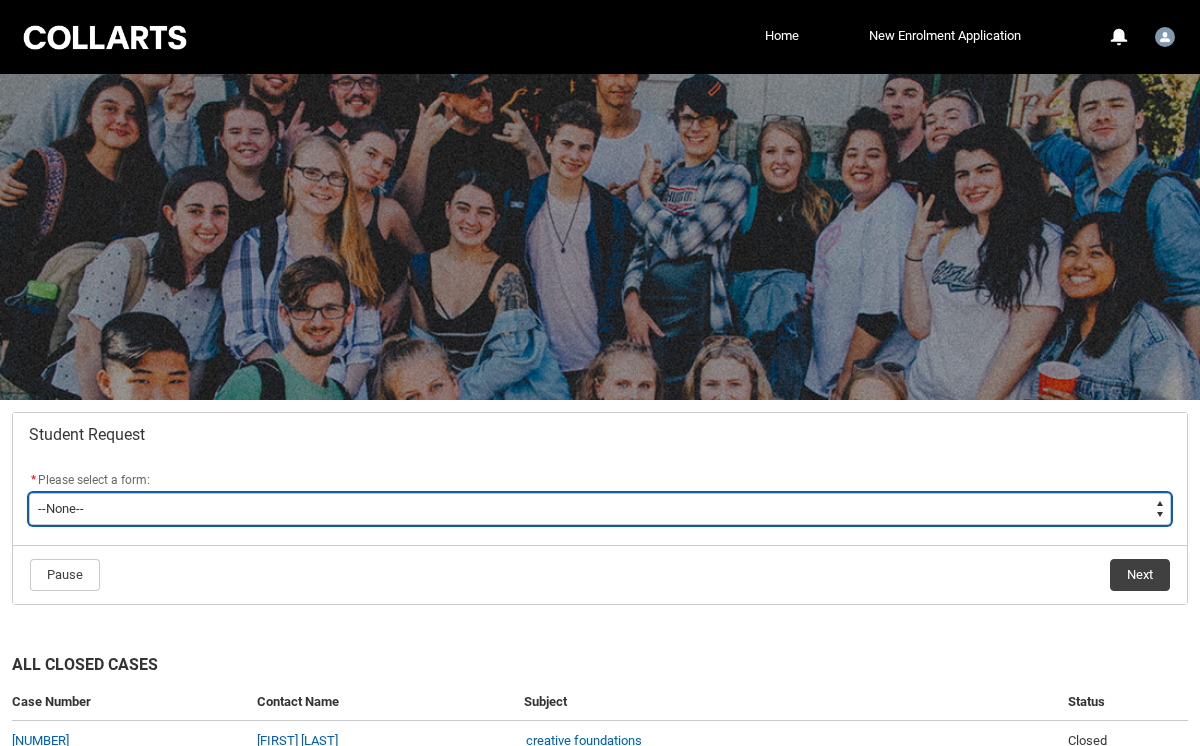 click on "--None-- Academic Transcript Application to Appeal Assignment Extension Change of Legal Name Course Credit / RPL Course Transfer Deferral / Leave of Absence Enrolment Variation Financial Hardship Program General Enquiry Grievance Reasonable Adjustment Return to Study Application Special Consideration Tuition Fee Refund Withdraw & Cancel Enrolment Information Release" at bounding box center (600, 509) 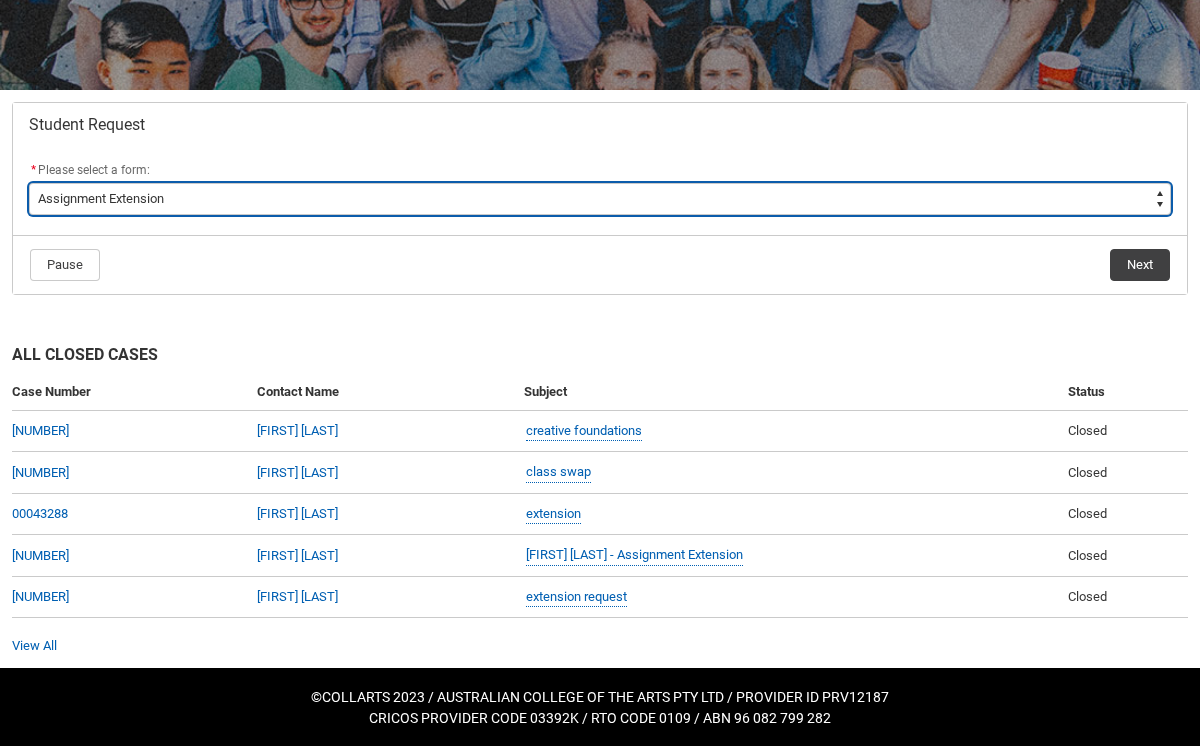 scroll, scrollTop: 312, scrollLeft: 0, axis: vertical 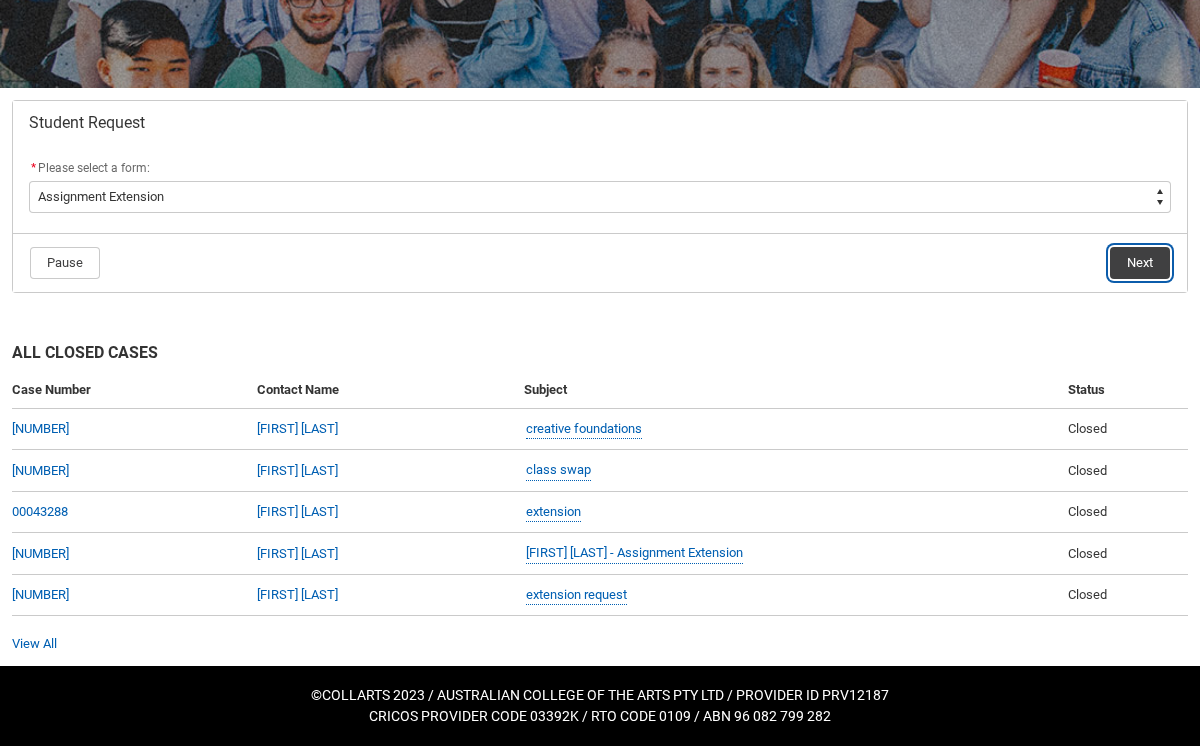 click on "Next" 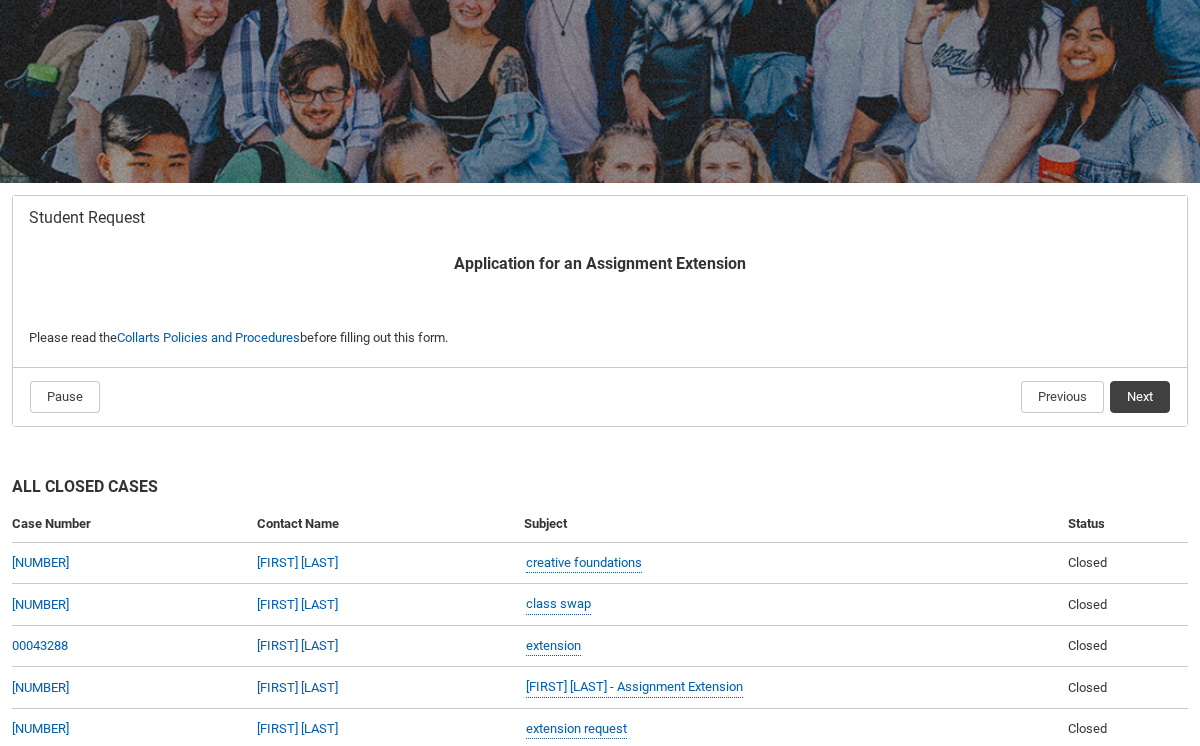 scroll, scrollTop: 213, scrollLeft: 0, axis: vertical 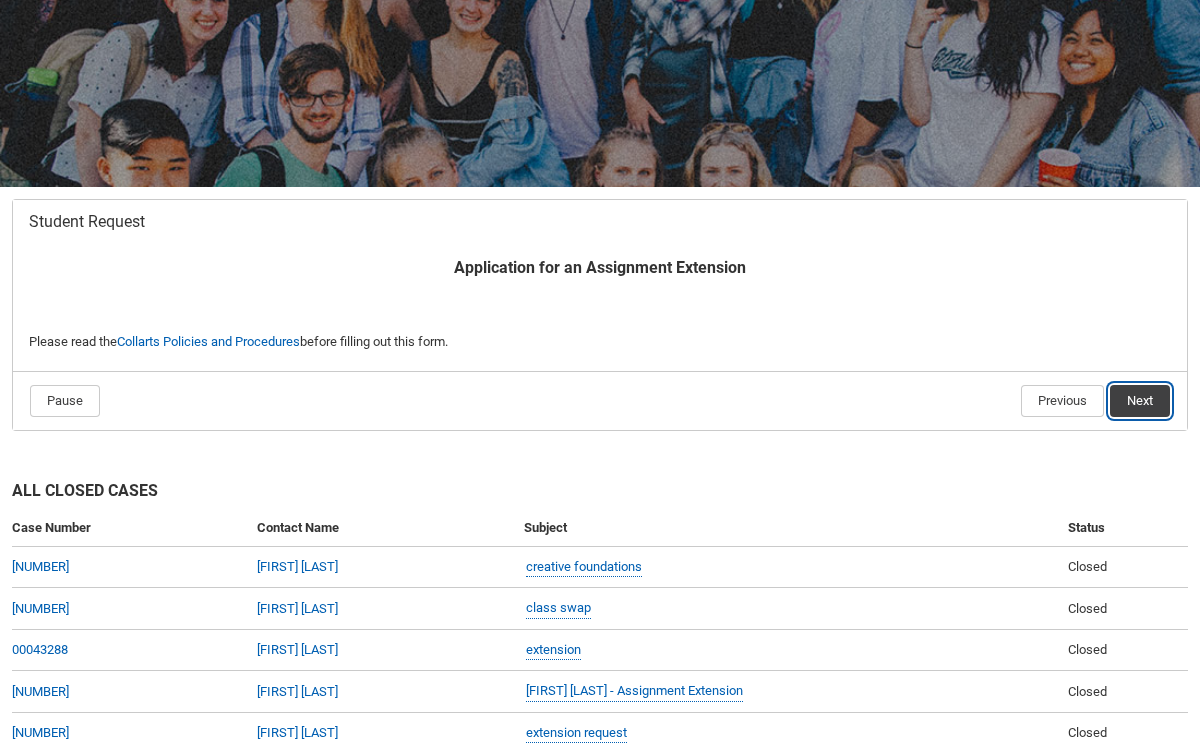 click on "Next" 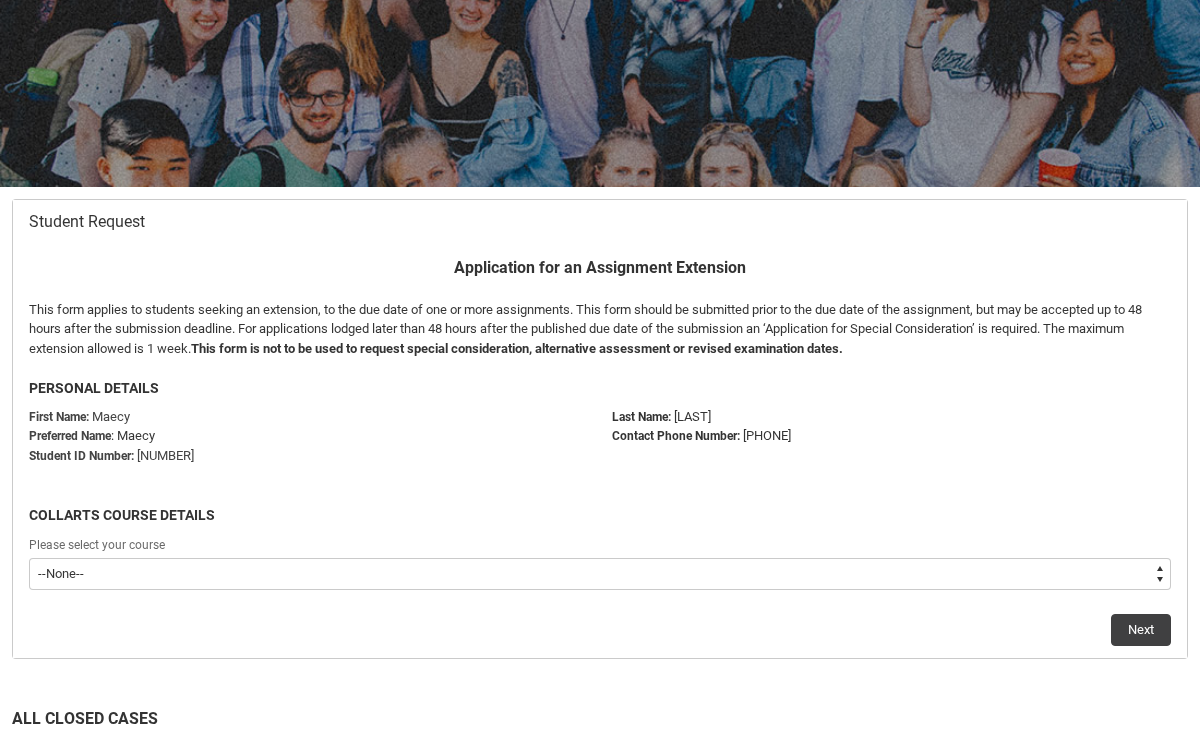 click on "--None-- Bachelor of Fashion Marketing (Branding and Communications) V1" at bounding box center (600, 574) 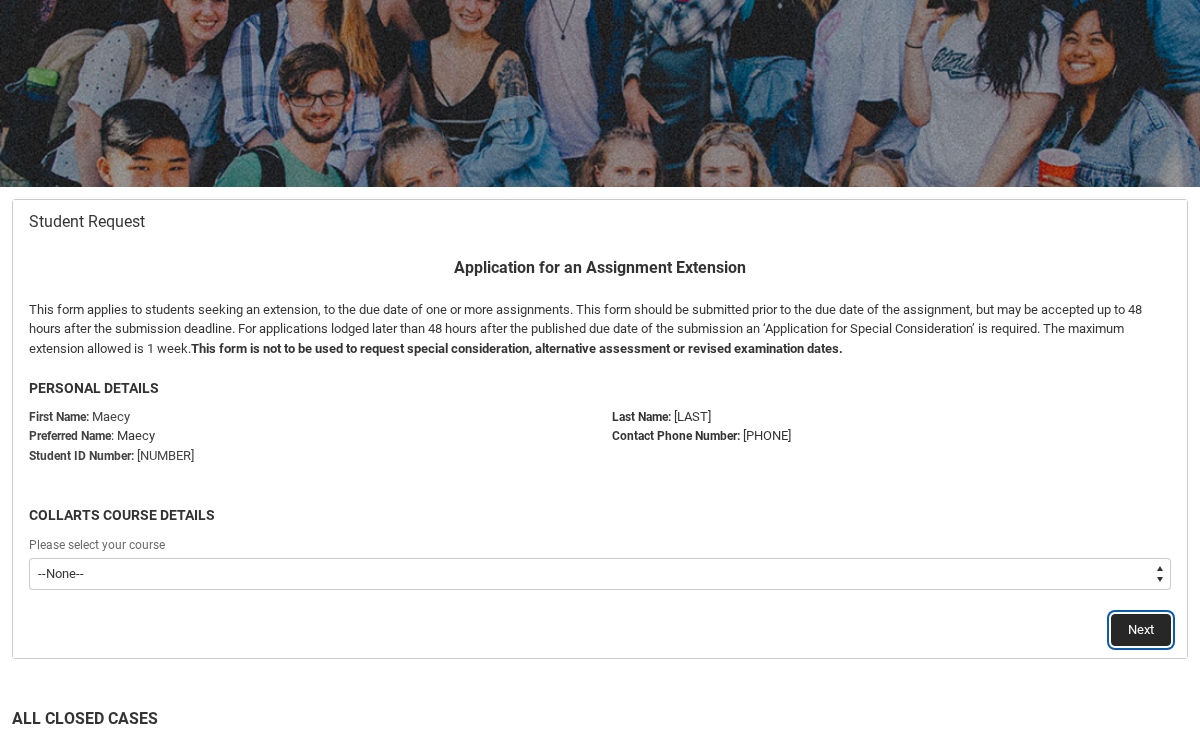 click on "Next" 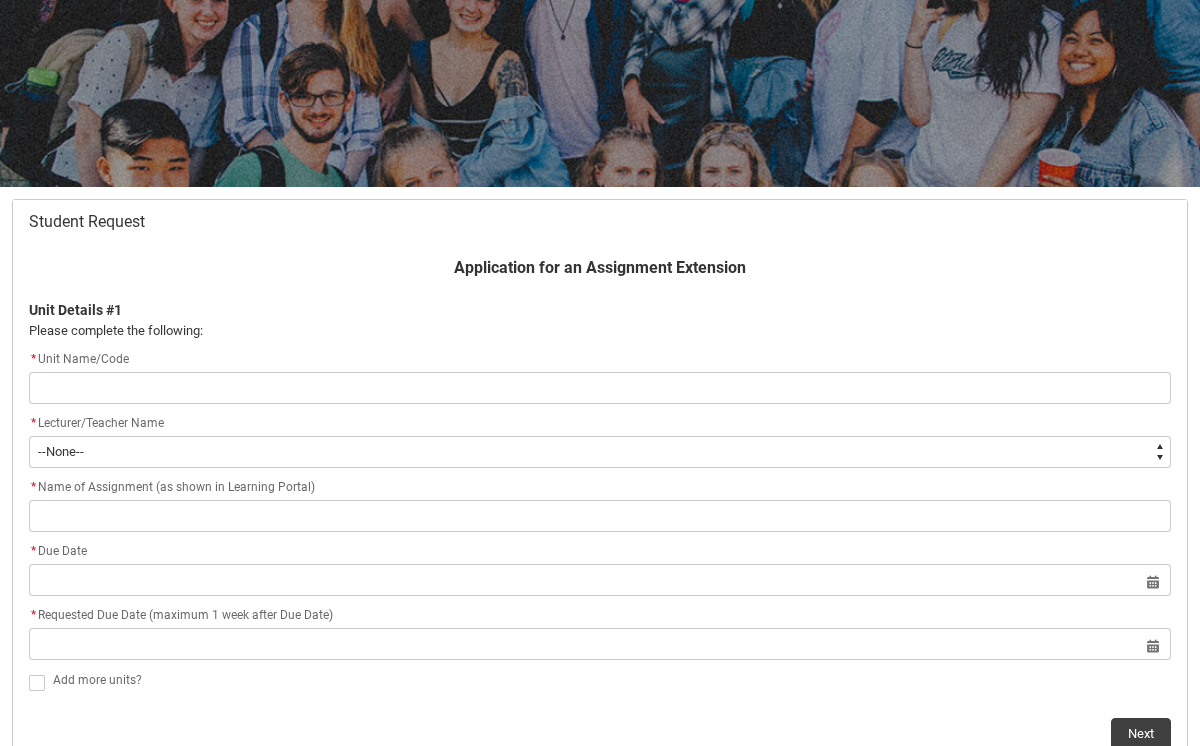 click at bounding box center [600, 388] 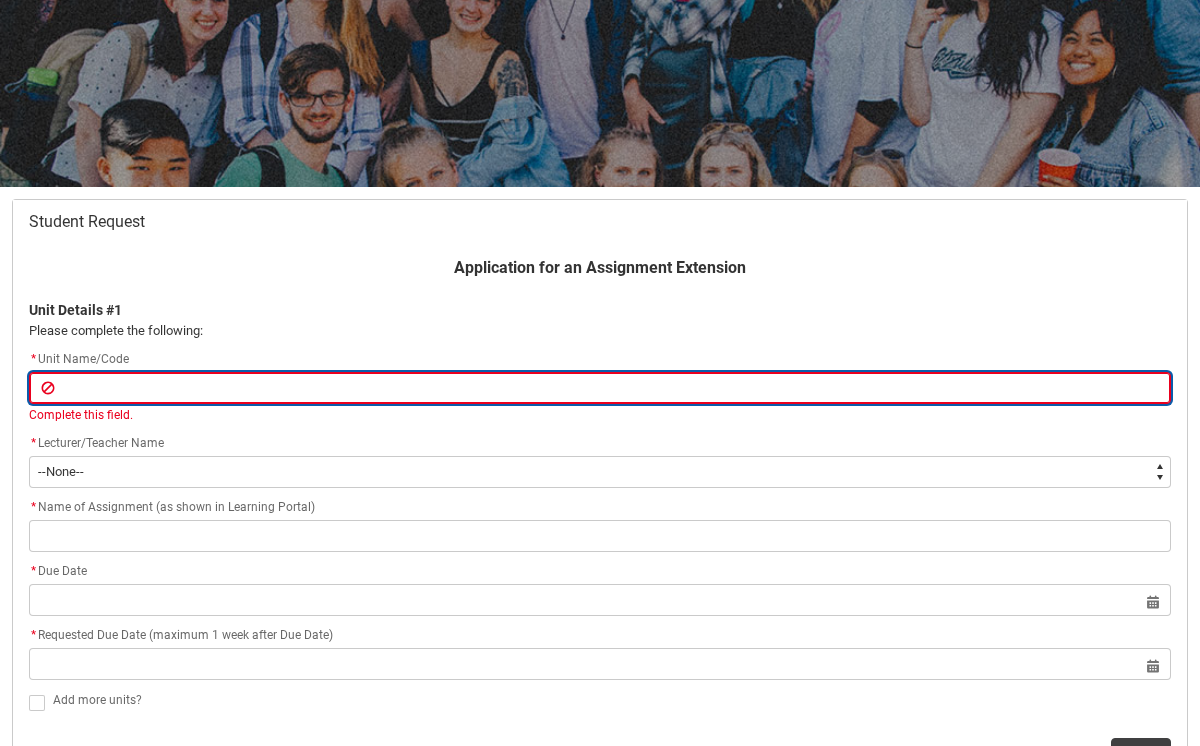 click at bounding box center [600, 388] 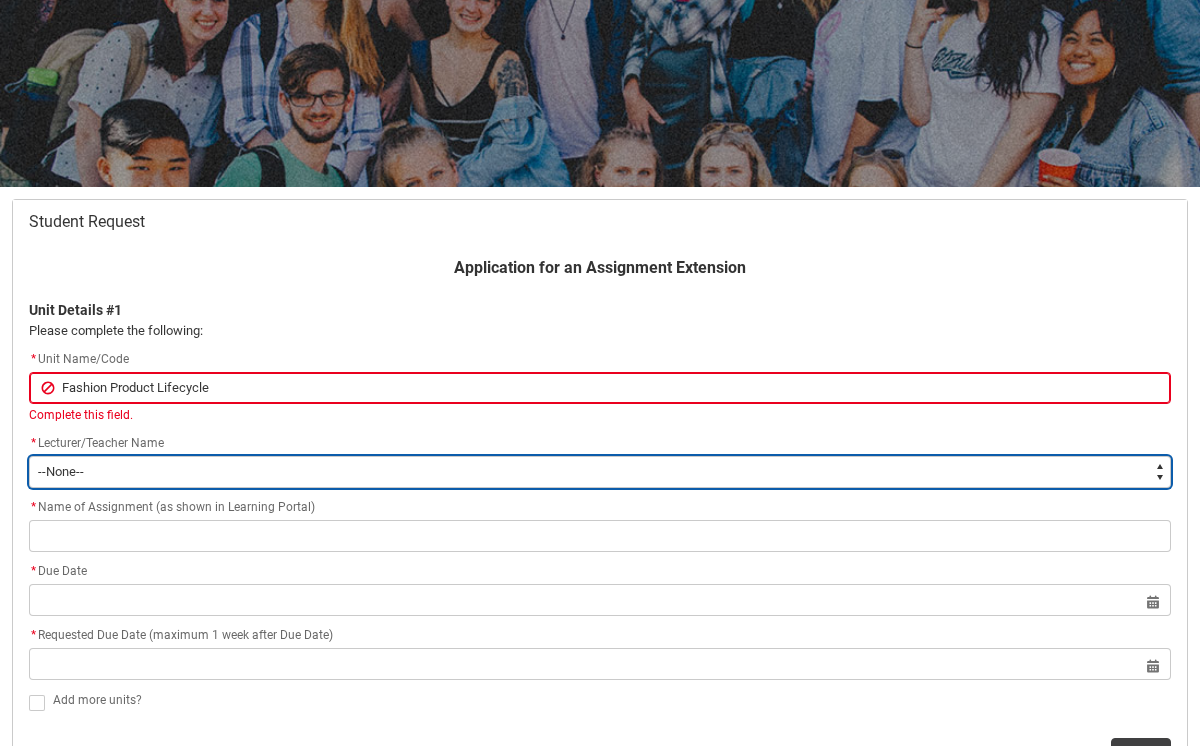 click on "* Lecturer/Teacher Name *   --None-- Aaron Walker Adam King Adam McKenzie Adriana Perri Adrienne Couper-Smith Afrodite Moulatsiotis Ainslie Wills Alan Harding Alex Duffy Alexandra Whitham Amanda Cumming Andrea Powell Anita Morgan Ann Benjamin Annabel Kilpatrick Antony Delecca Apsara Sabaratnam Ashleigh Flanders Beck Storer Belinda Woods Benjamin Colbourne Benjamin McKenzie Brett Langsford Brett Little Brianna Hallihan-Farias Briony Dunn Bronwyn Pringle Bruno Duval Cameron Lam Cameron ROSE Cara Williams Carlos Patino Rojas Carol Batchelor Carus Thompson Cassandra Fumi Cassandra Long Catherine Sison Cathy Muhling Chiara Hunwick Chris Kennett Christina Simons Christine Vincent Christopher Sandoe Clare Bartholomew Clare Lapworth Claudia Bergsdorf Clinton Scott Clio Renner Dallas Frasca Dana Miltins Daniel Lamech Daniel Murtagh Danni Liu David Jacob David Price Deborah Pratt Declan Fay Diane Curtis Donna Demaio Elisa Scarica Ella Hooper Elliott Folvig Em O'Brien Emily Kelly Emily O'Brien Brown Emma Gough Emma Ismawi Emma Valente Erin Holland" 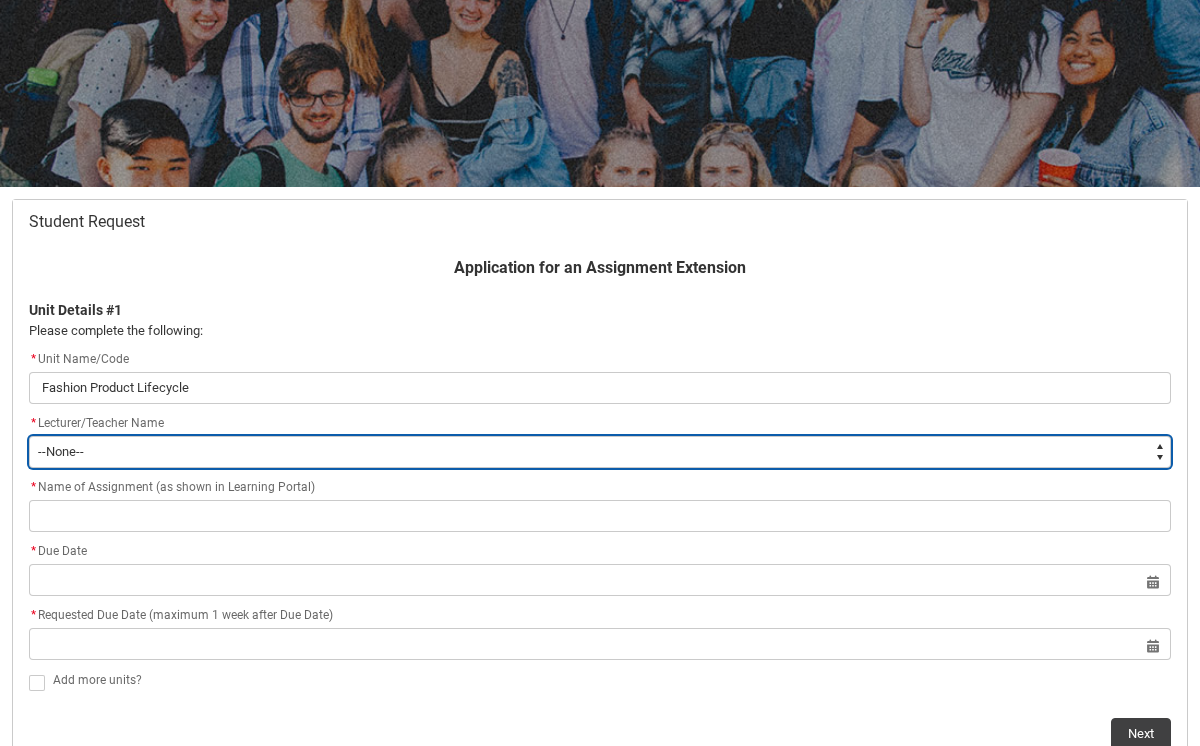 type on "Faculty_NamefromAtoM.[TEXT].aam" 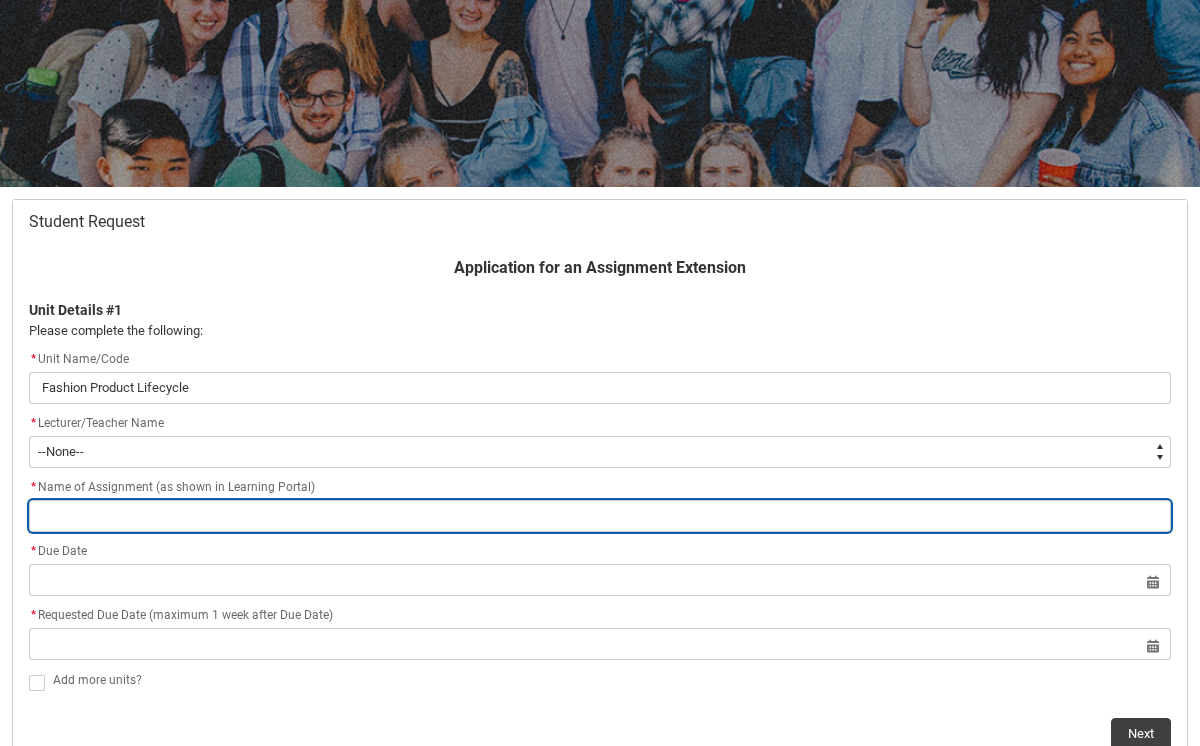 click at bounding box center (600, 516) 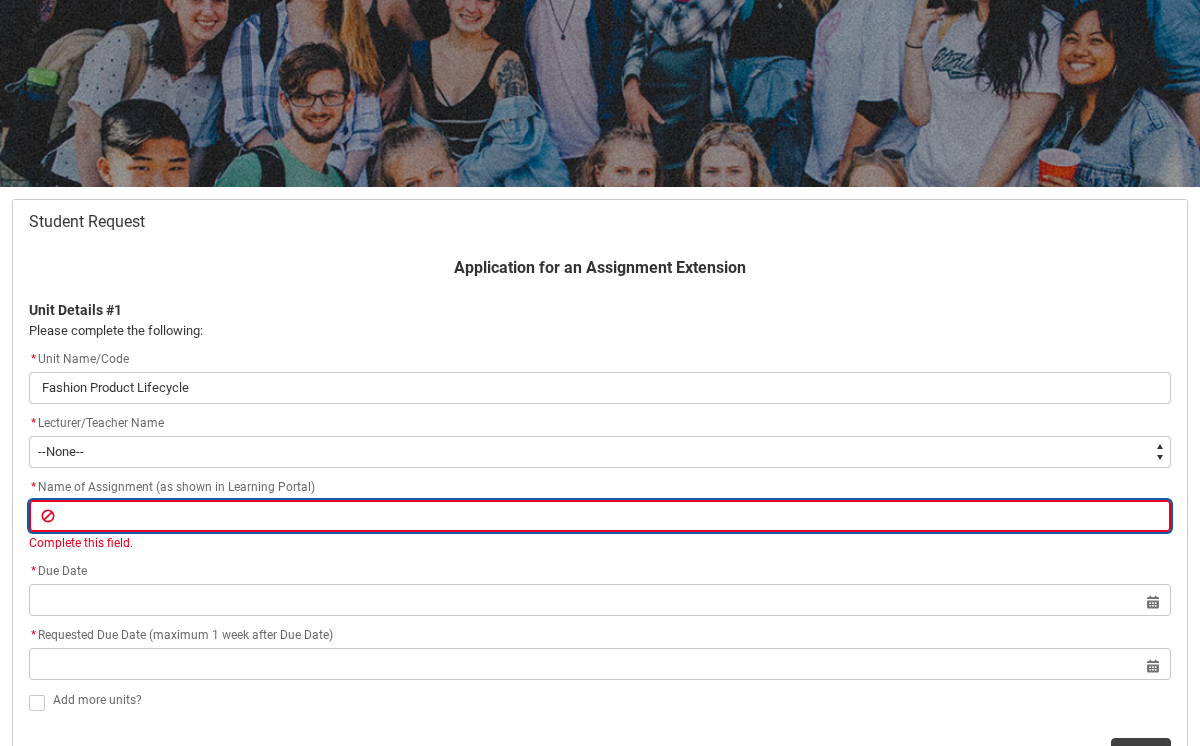 click at bounding box center [600, 516] 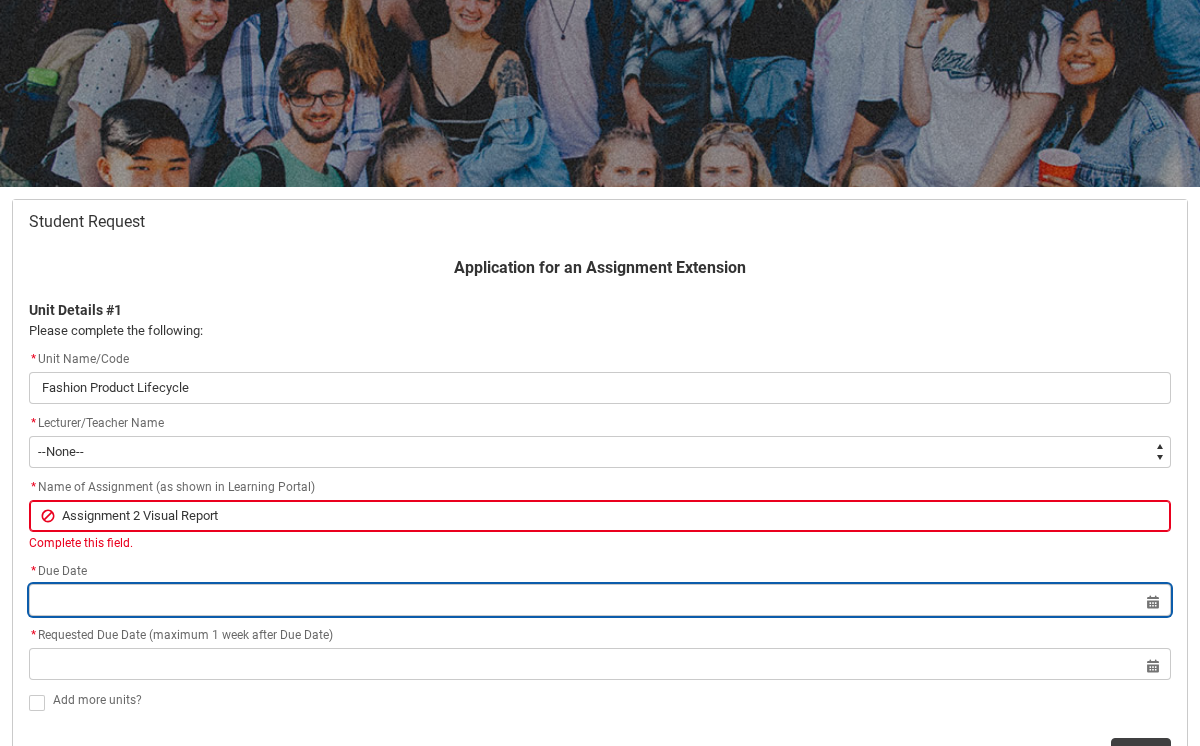 click on "Select a date for   Format: [DAY] [MONTH] [YEAR]" 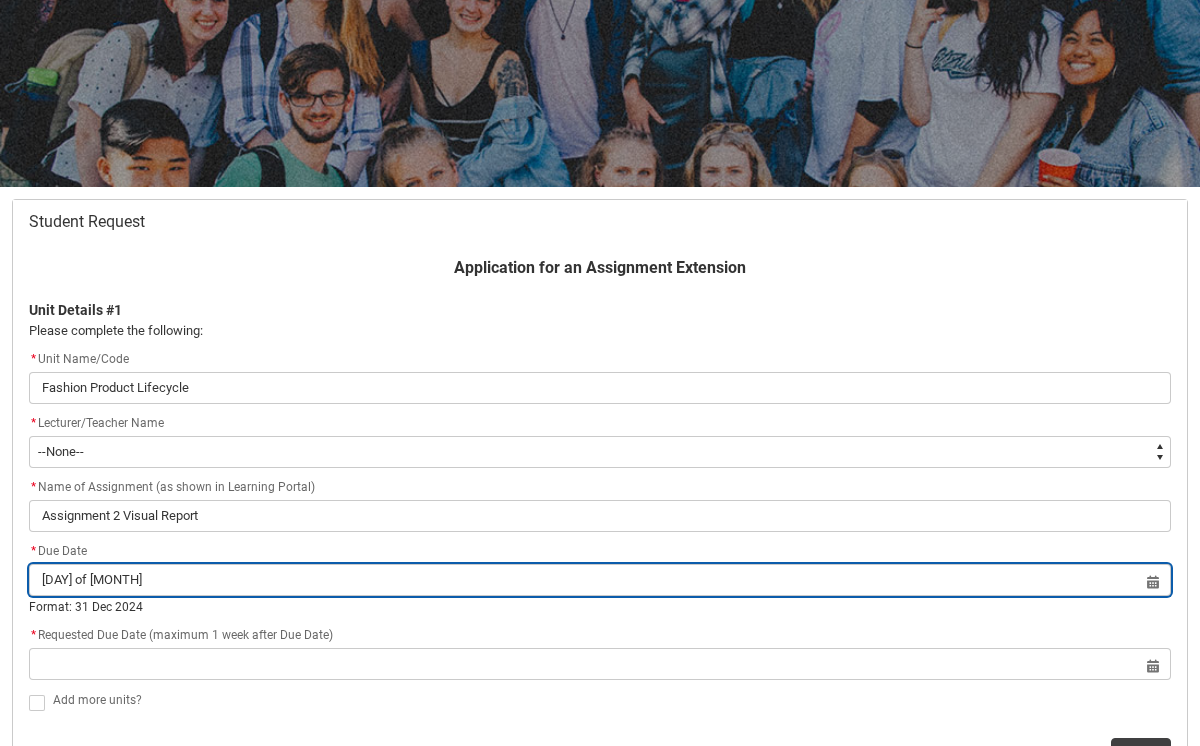 type on "[DAY] of [MONTH]" 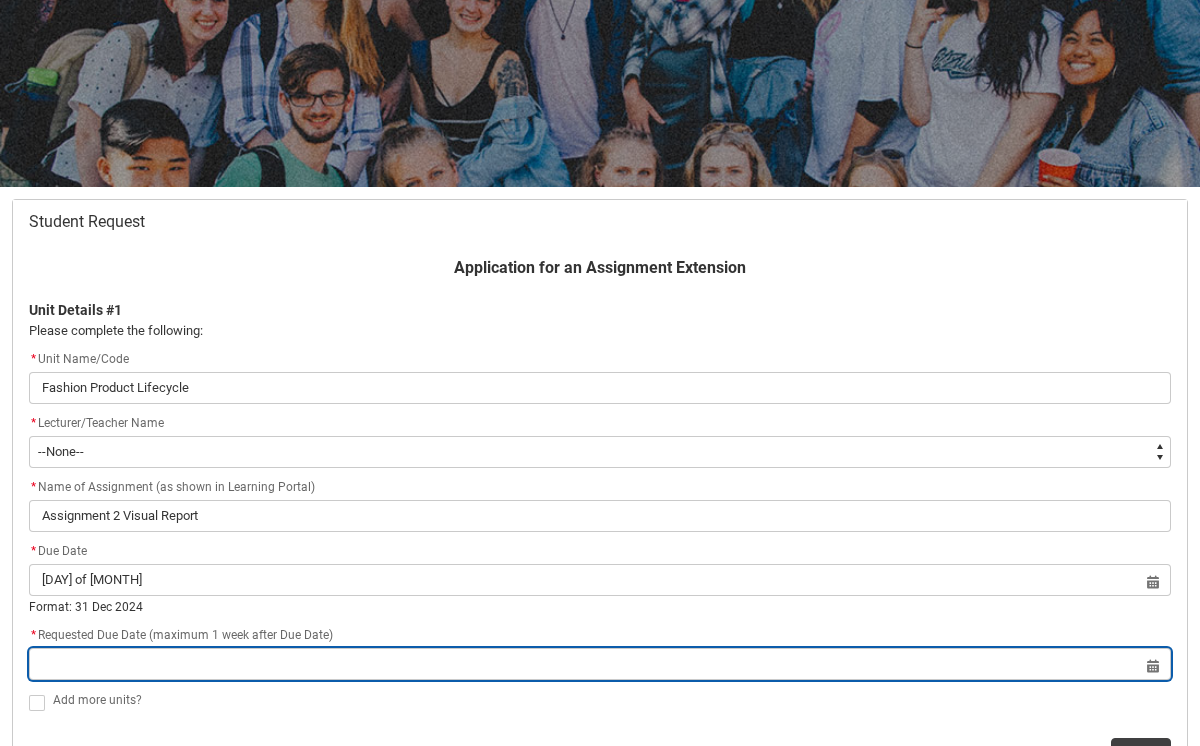type 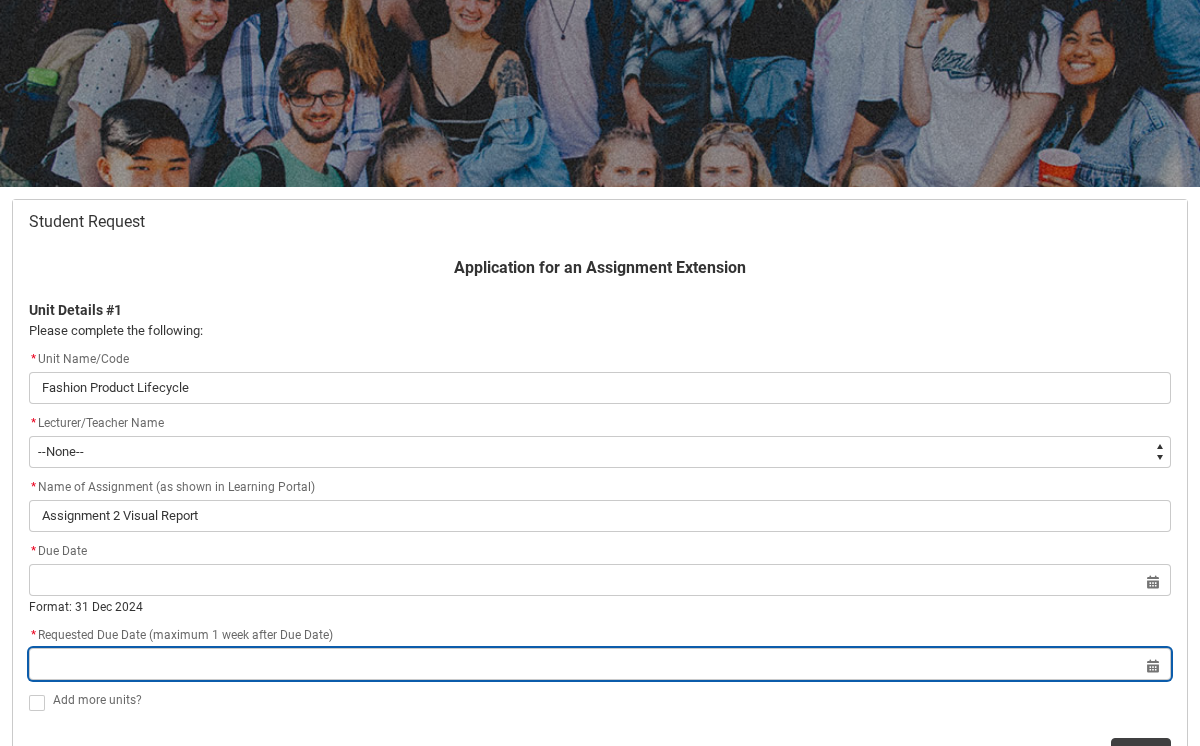 click at bounding box center (600, 664) 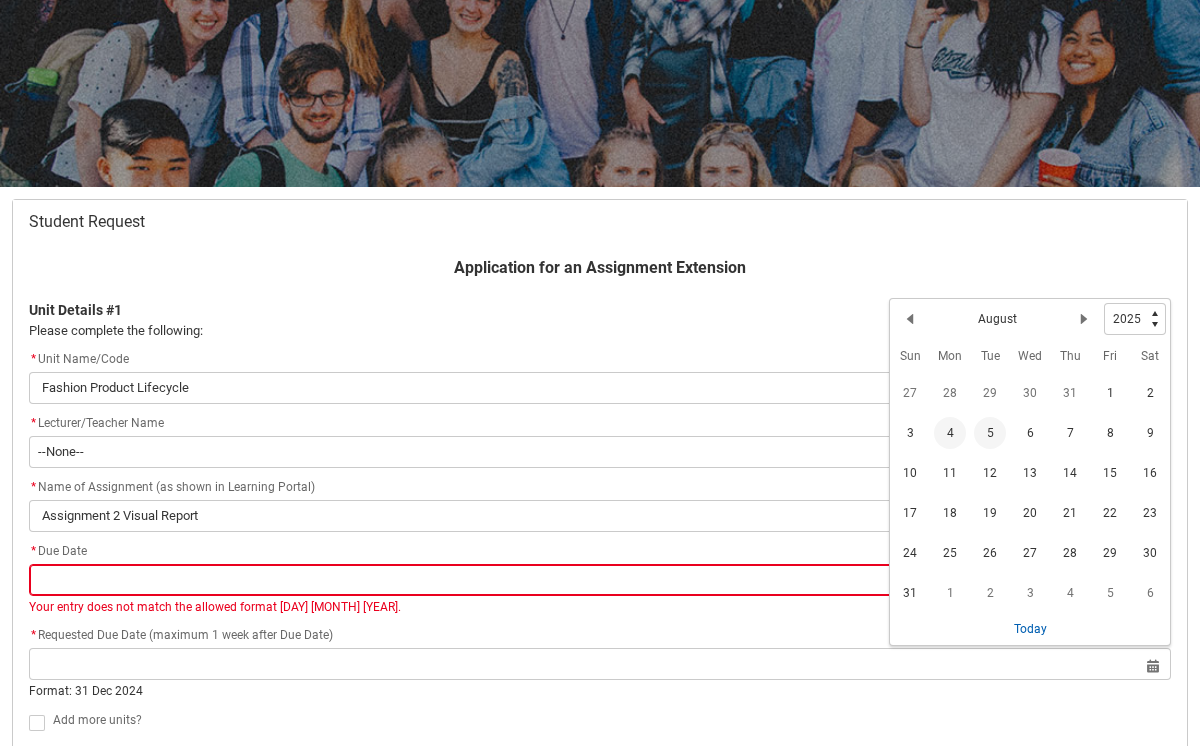 click on "5" 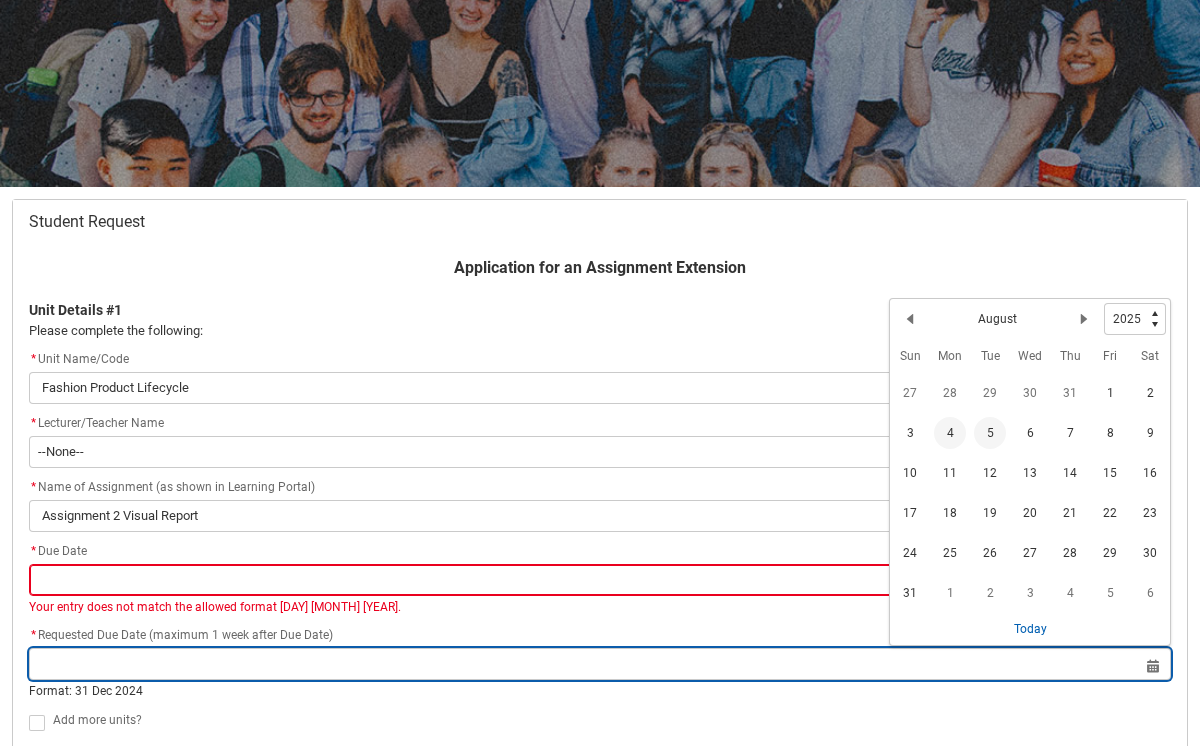 type on "[DATE]" 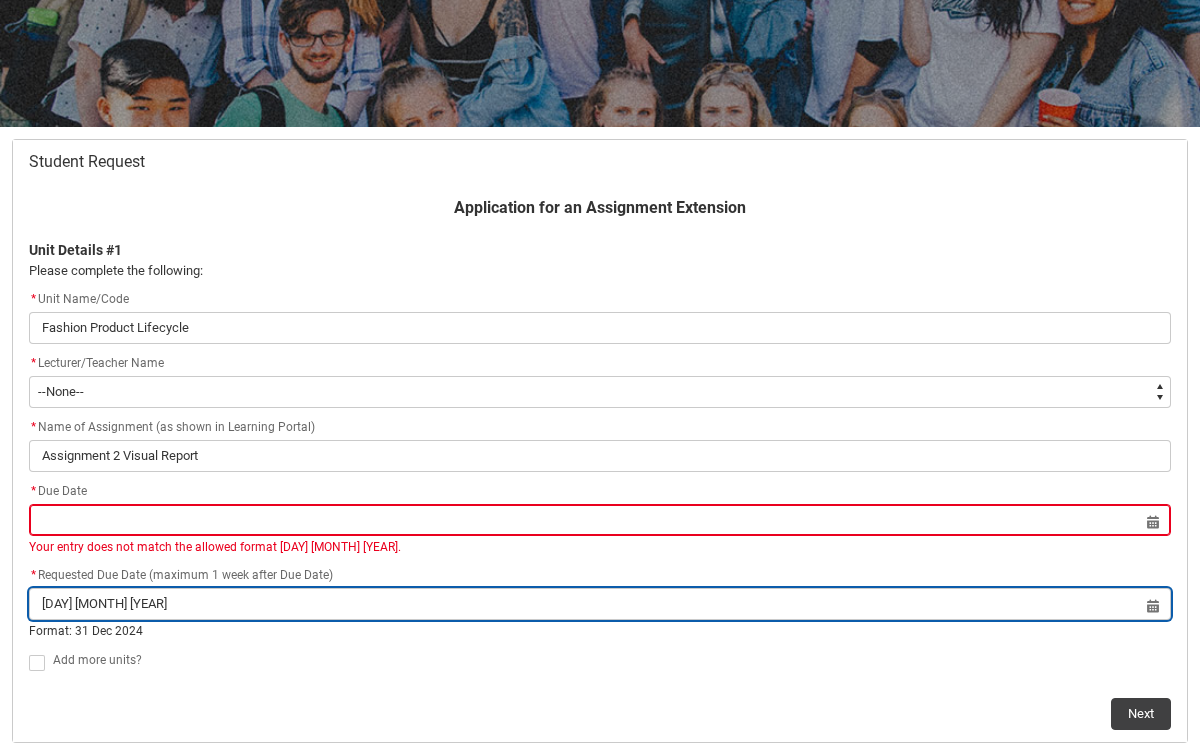 scroll, scrollTop: 274, scrollLeft: 0, axis: vertical 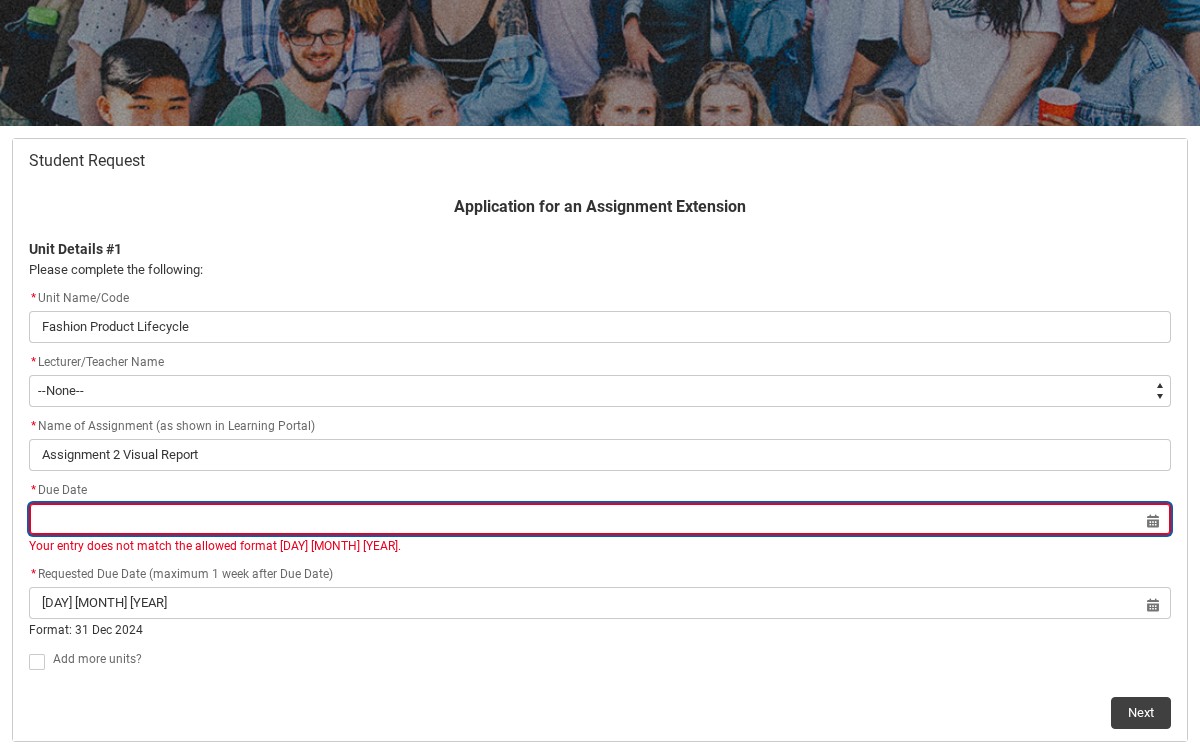 click at bounding box center [600, 519] 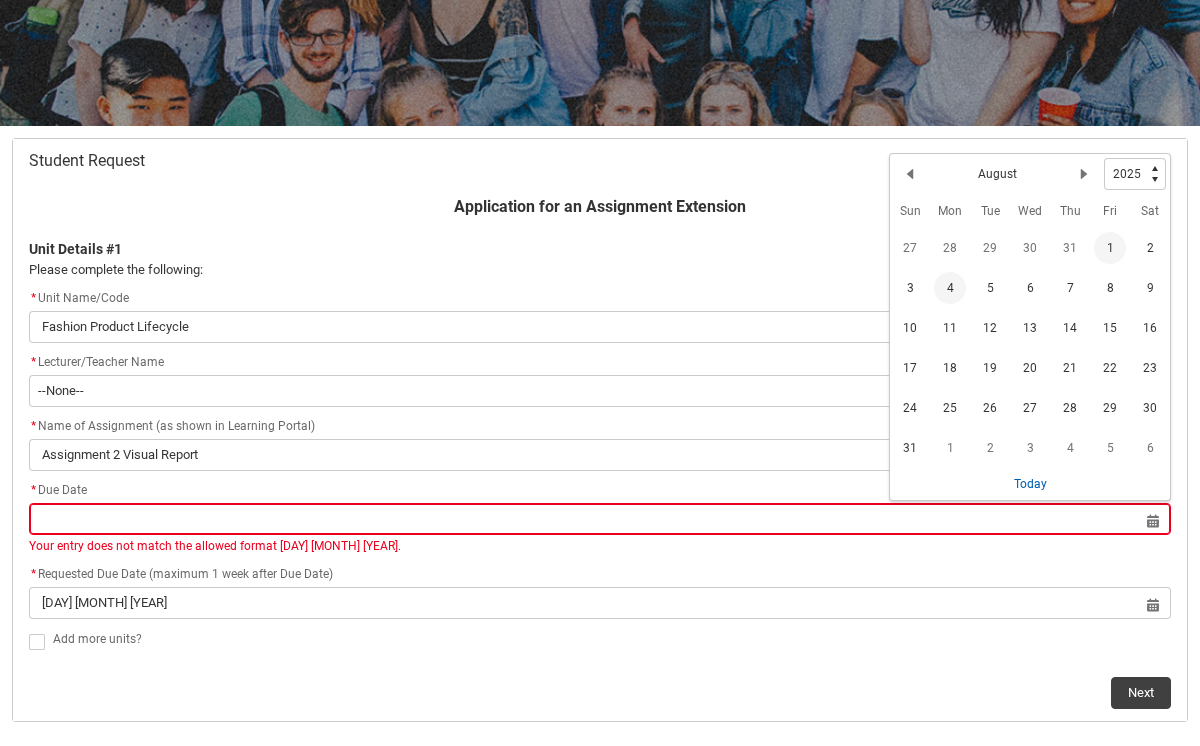 click on "1" 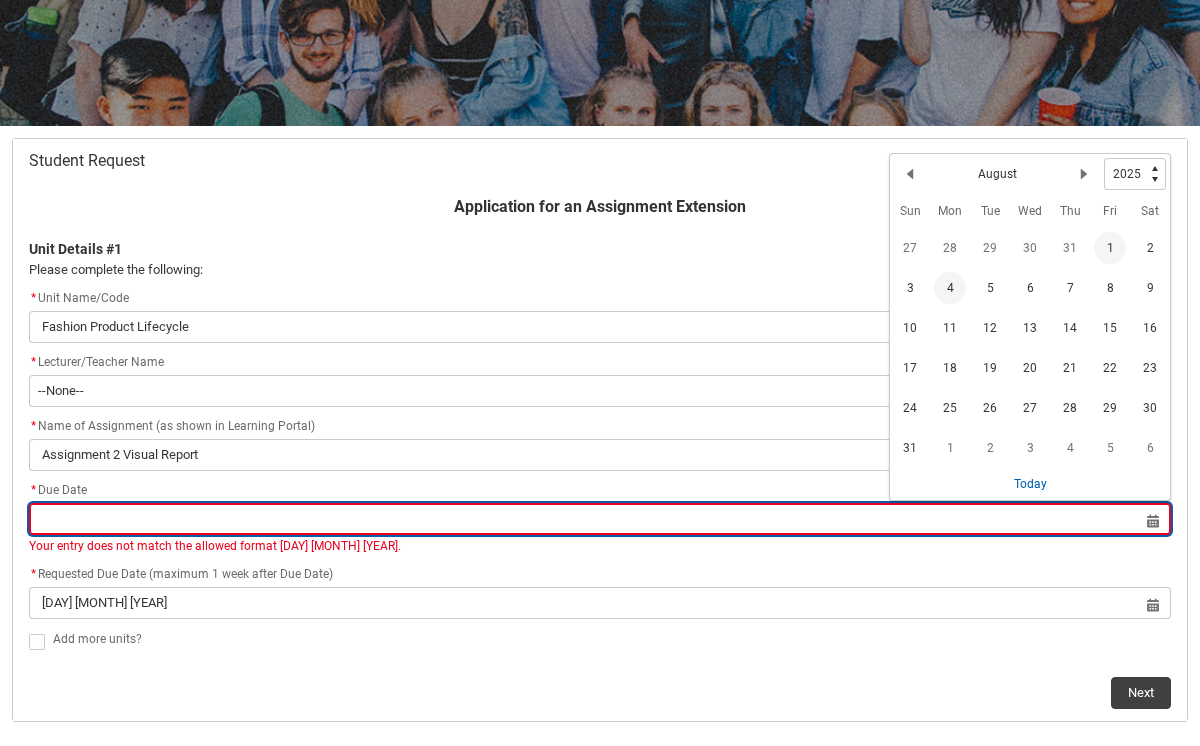 type on "[DATE]" 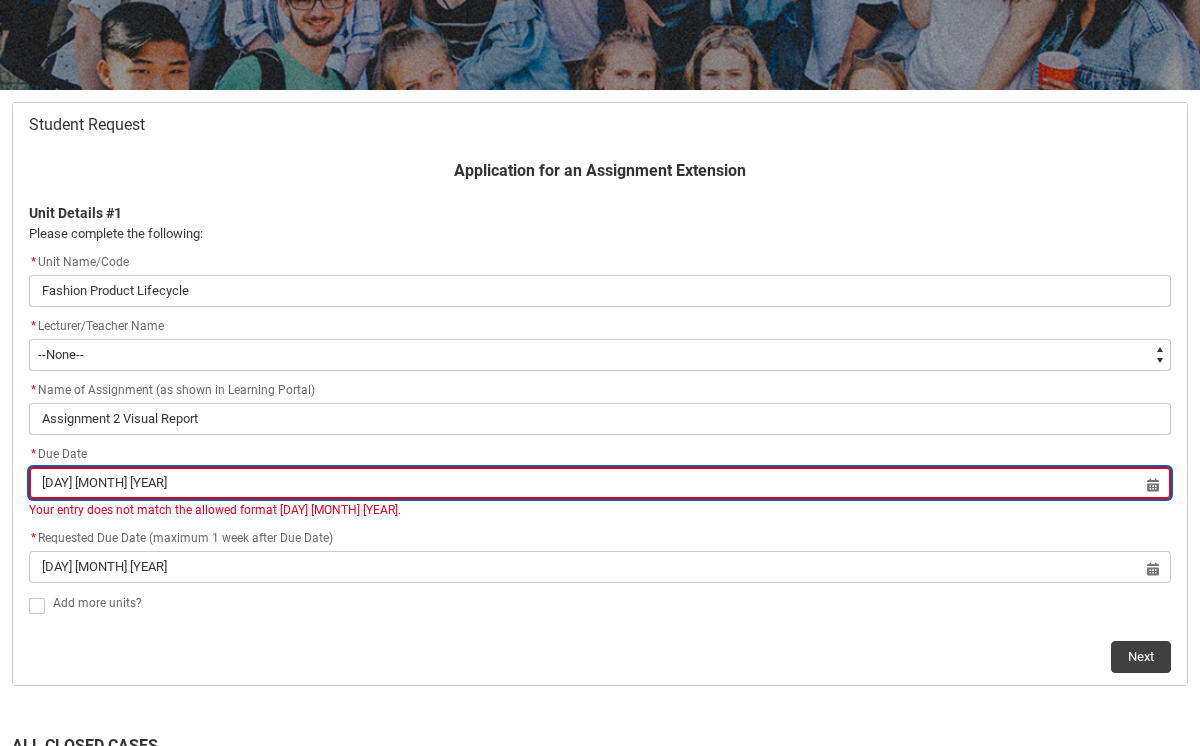 scroll, scrollTop: 316, scrollLeft: 0, axis: vertical 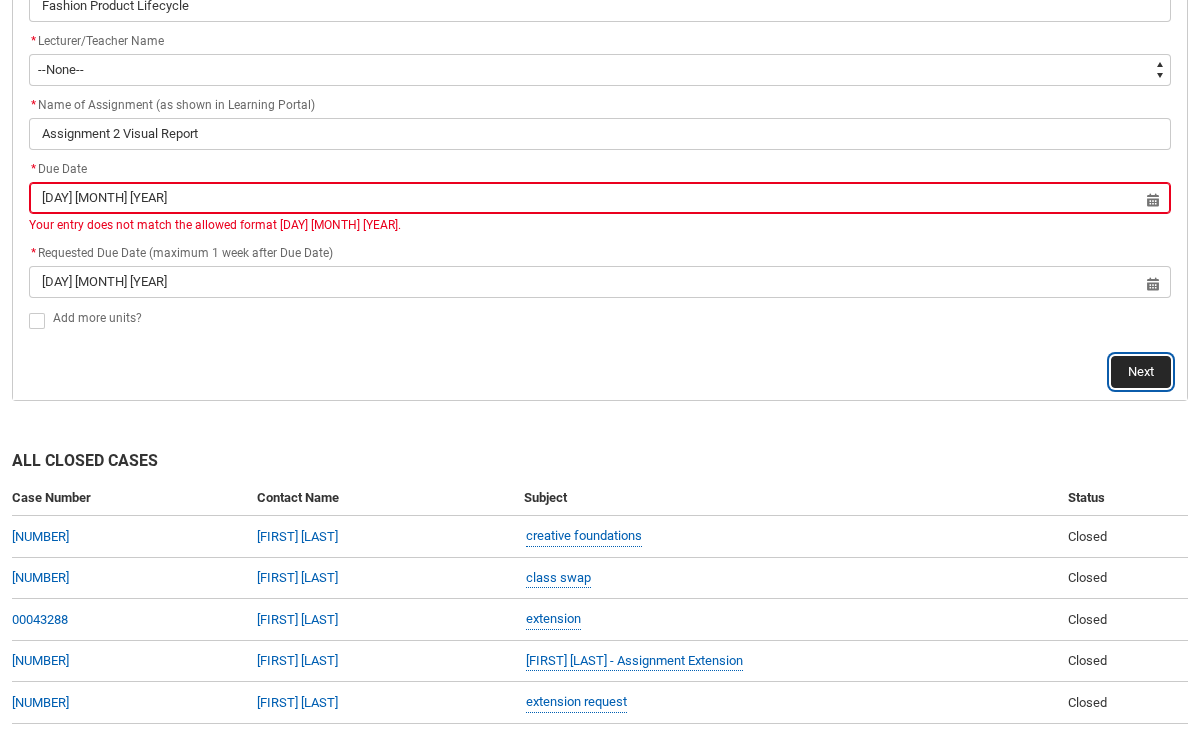 click on "Next" 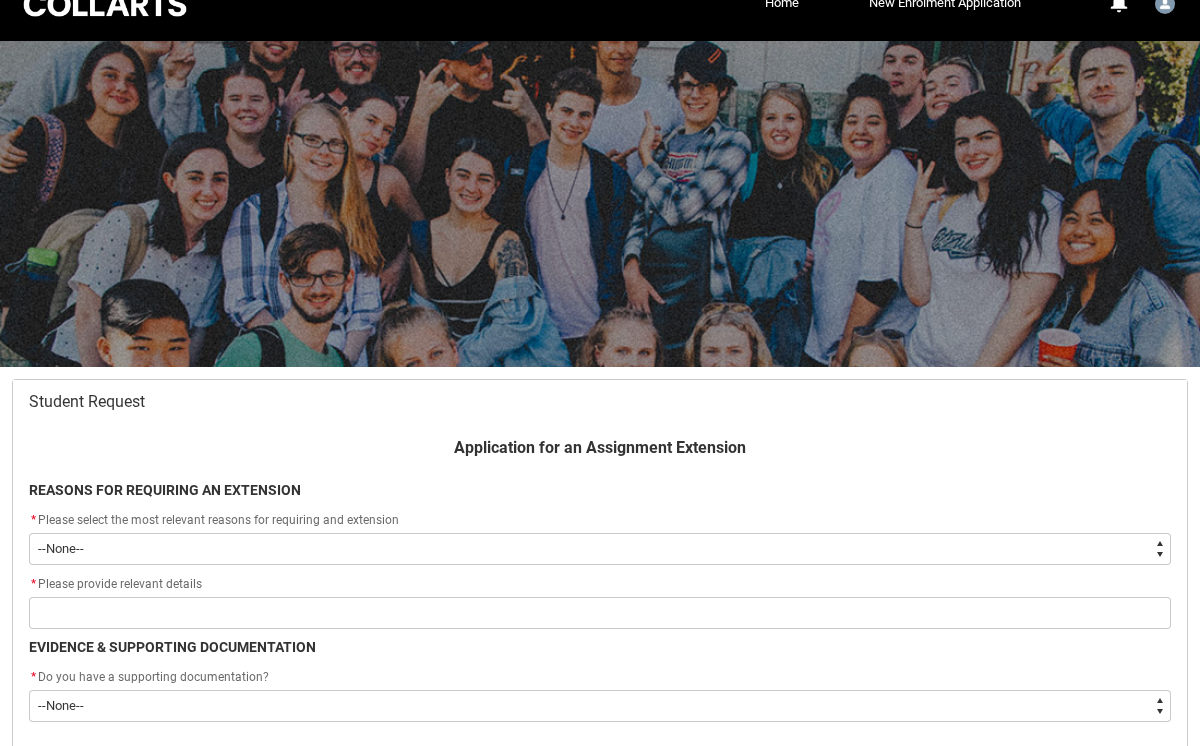 scroll, scrollTop: 213, scrollLeft: 0, axis: vertical 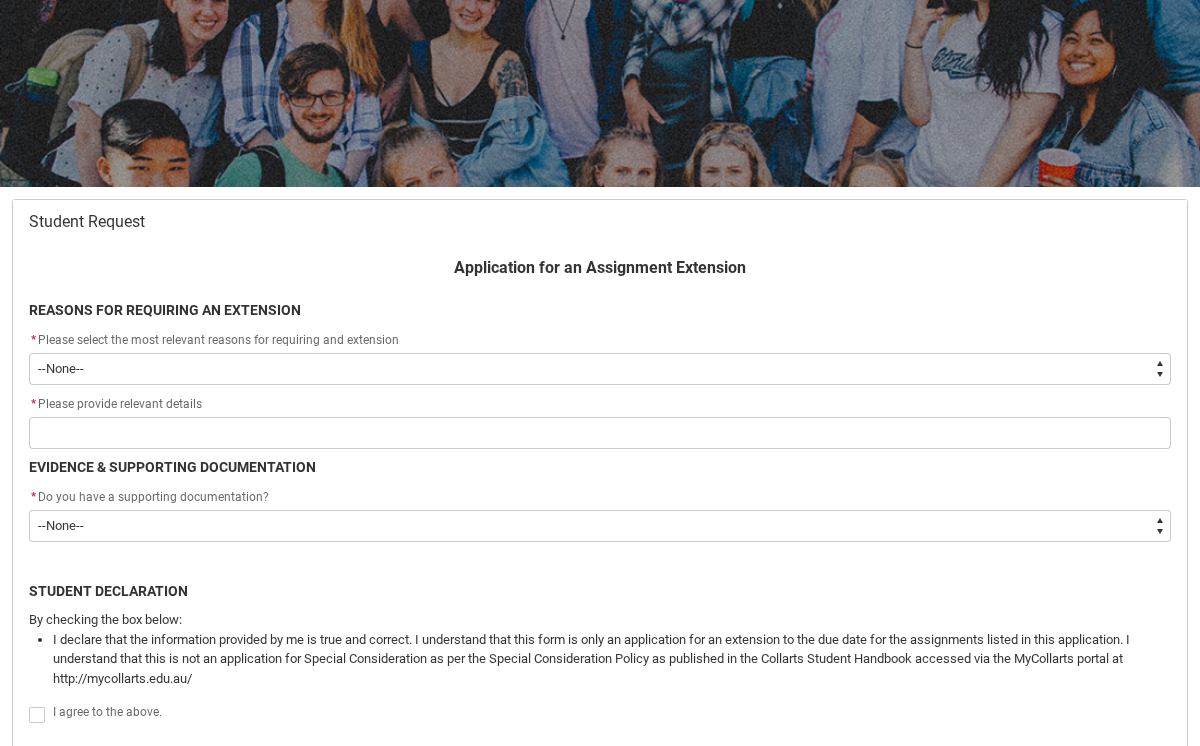 click on "--None-- Medical Reasons Work obligations Family obligations Academic Difficulties Significant religious or cultural reasons Other" at bounding box center [600, 369] 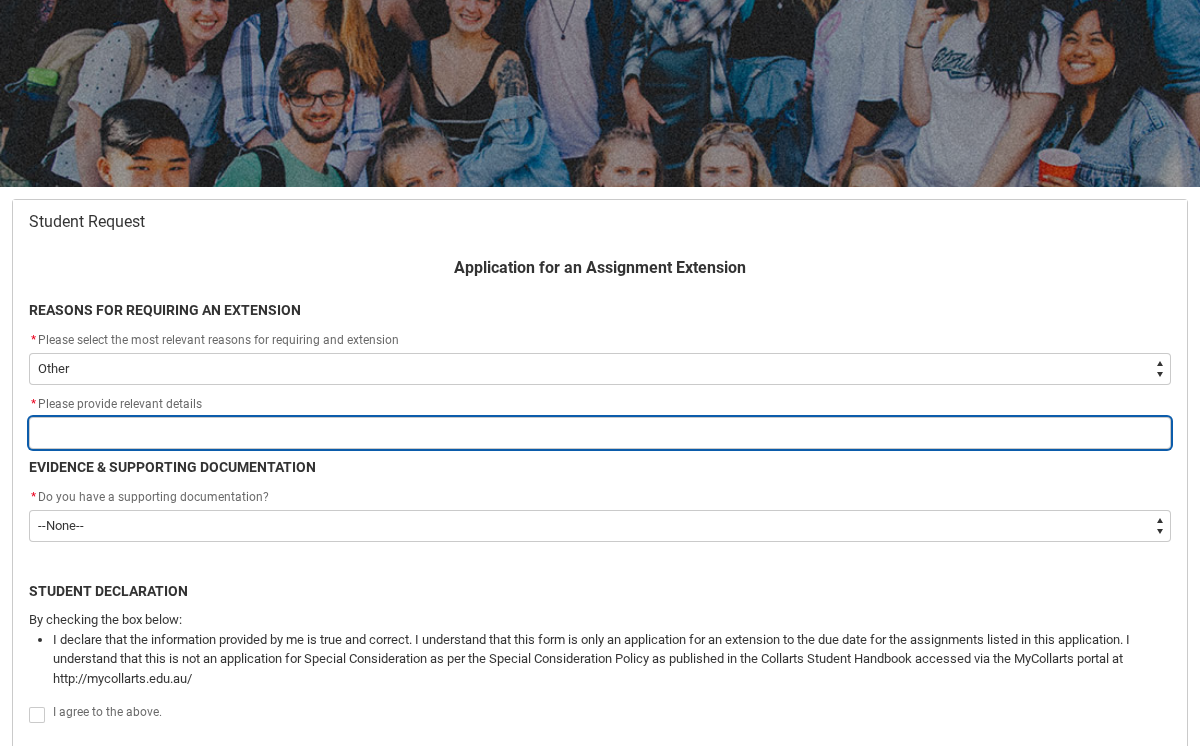 click at bounding box center (600, 433) 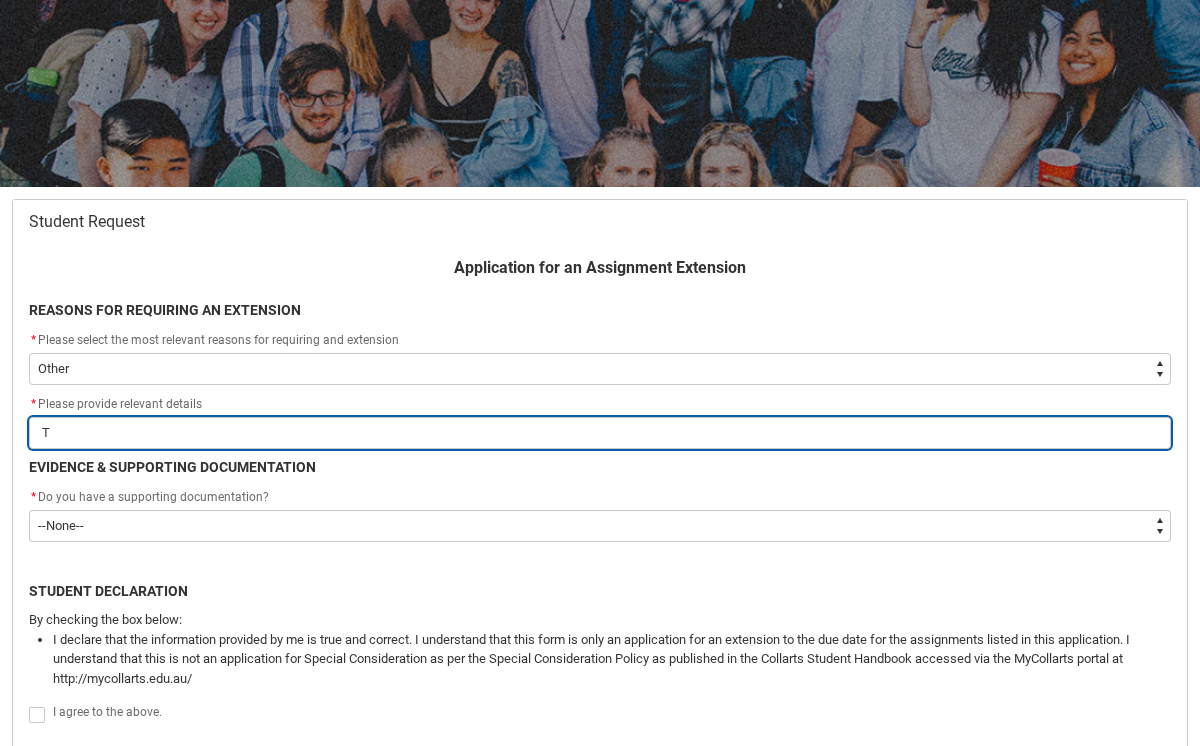 type on "Te" 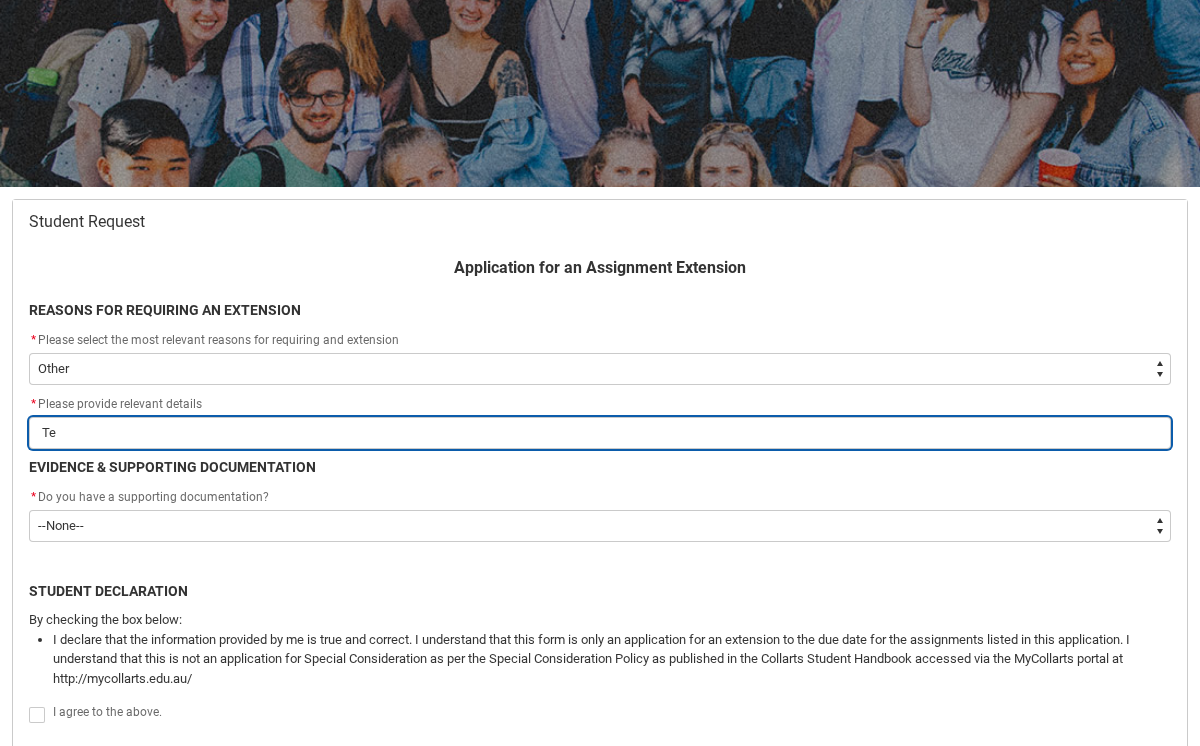 type on "Tec" 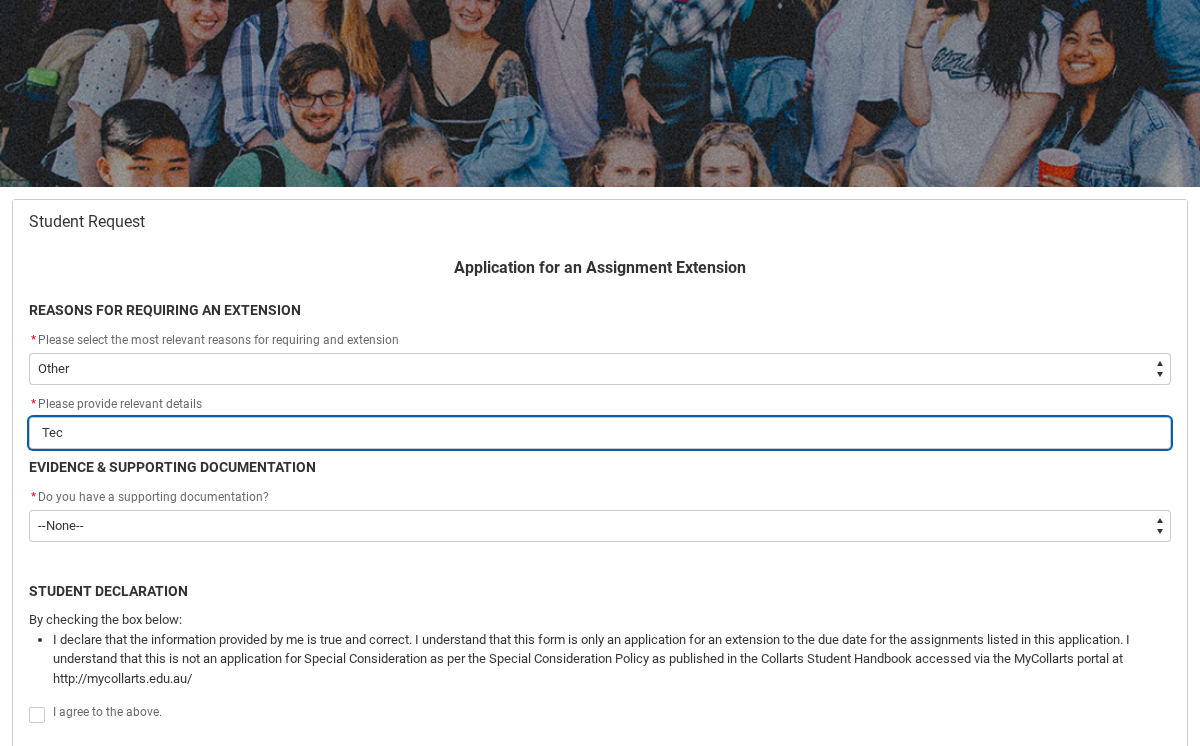 type on "Tech" 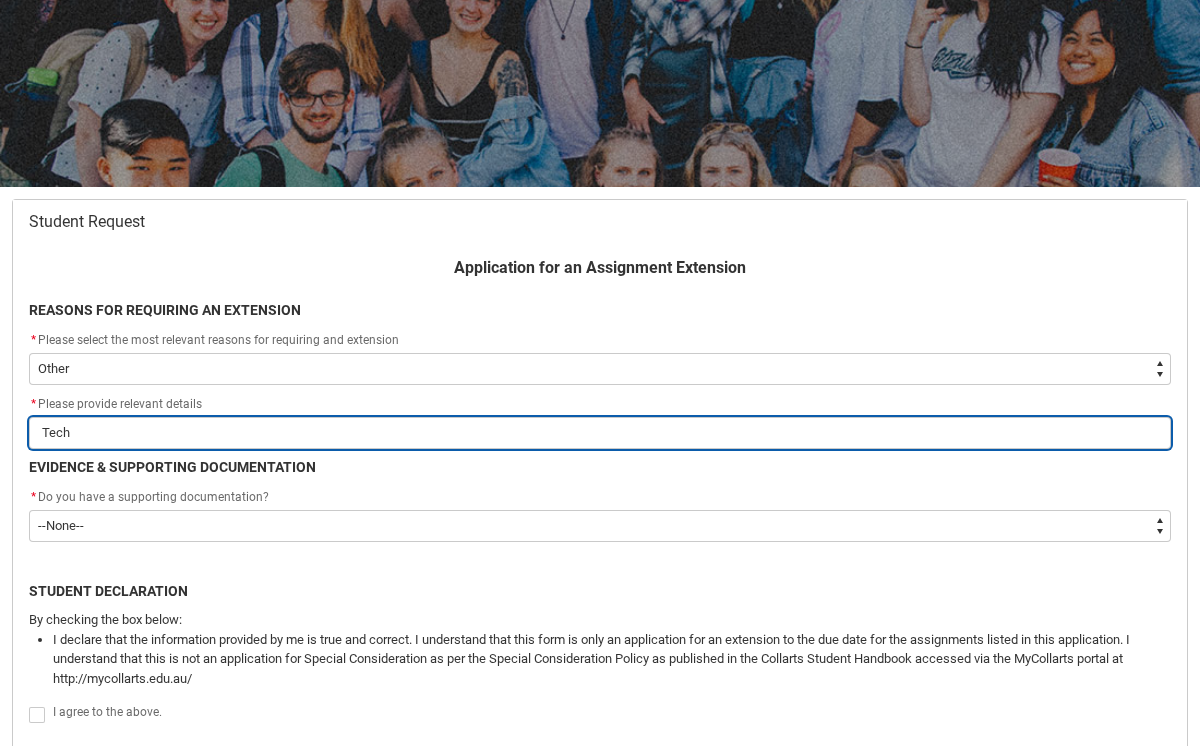 type on "Techn" 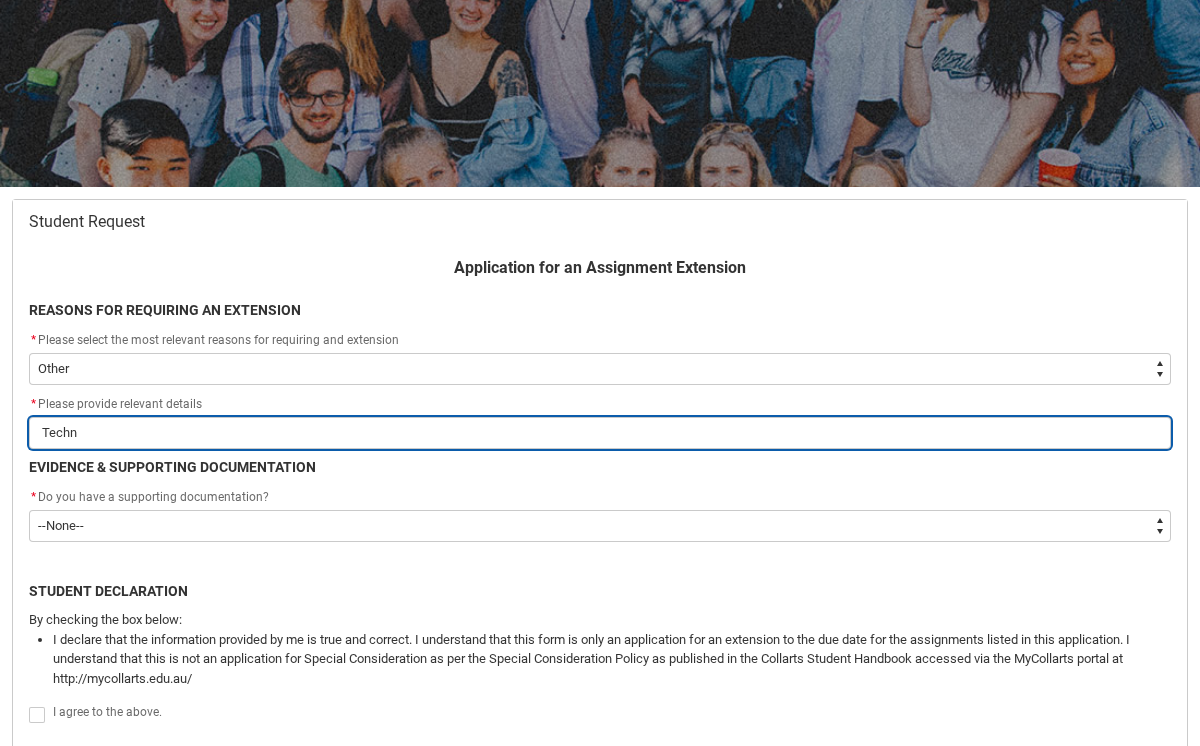 type on "Techni" 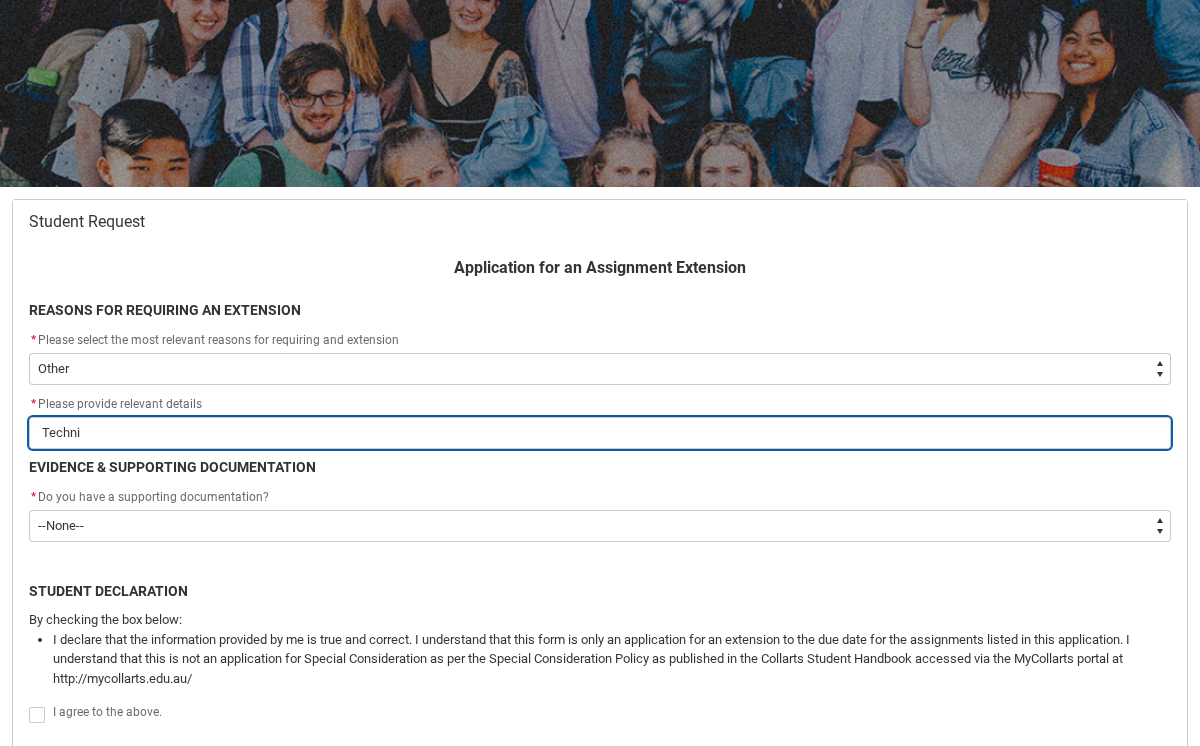 type on "Techn" 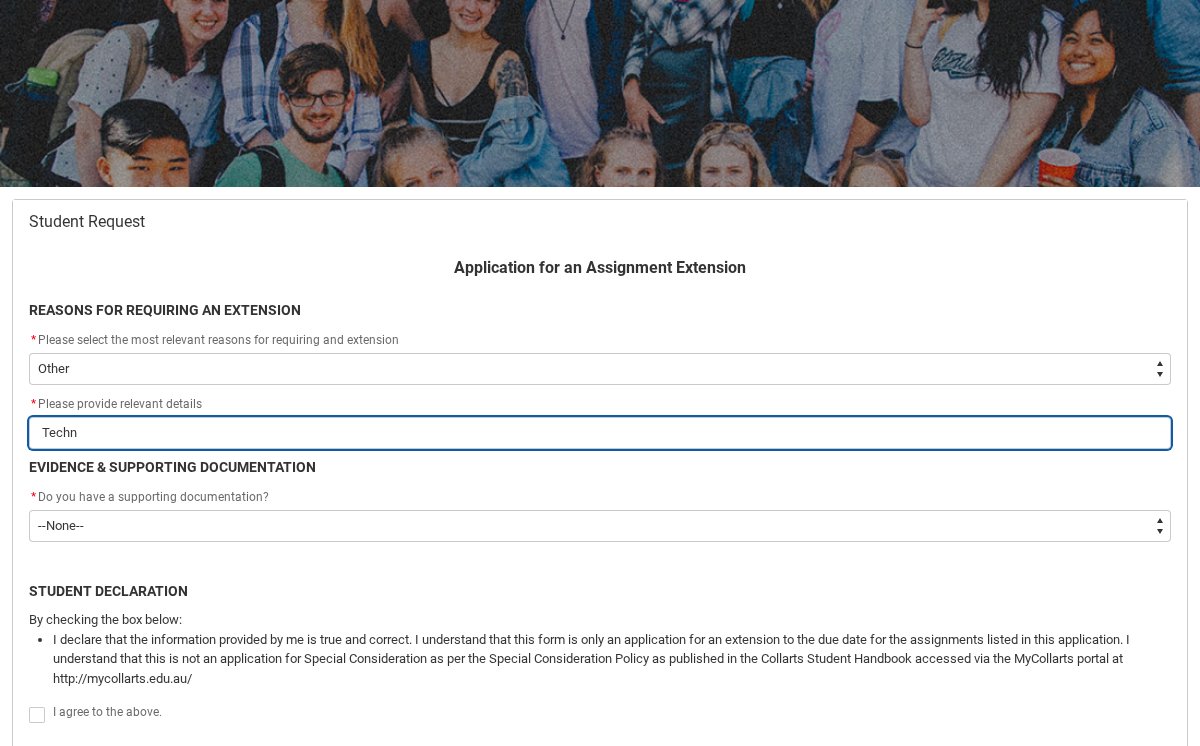 type on "Techno" 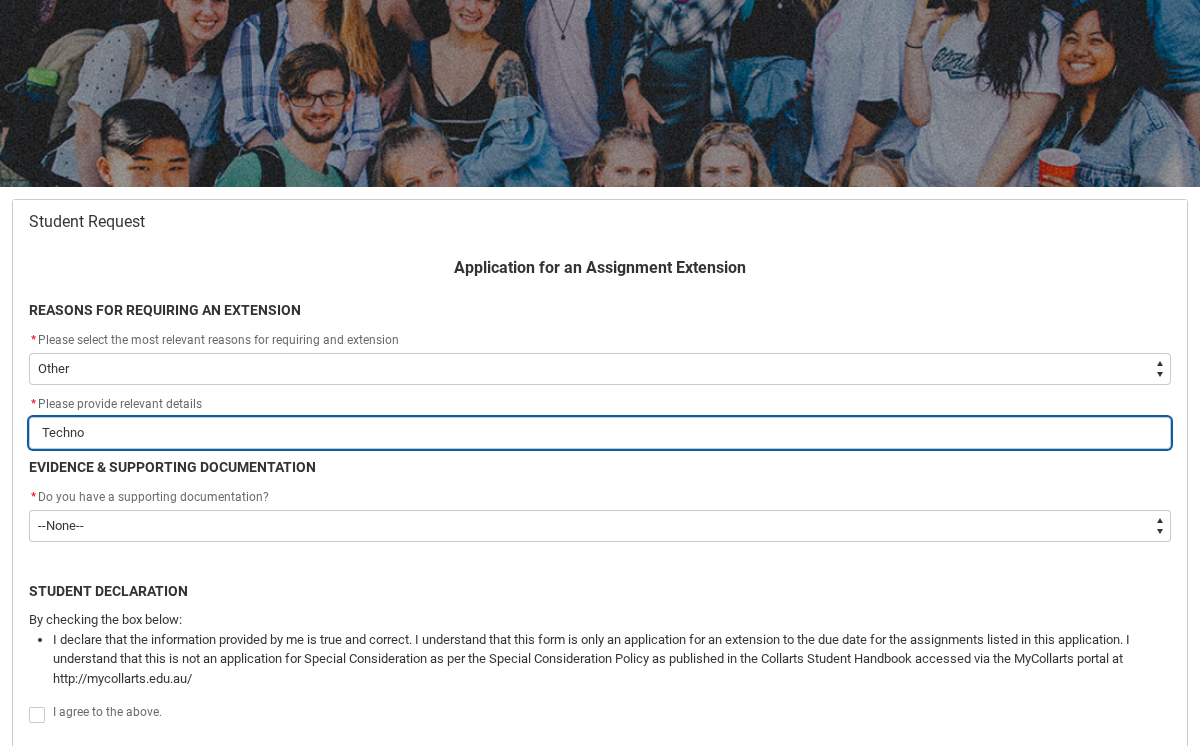 type on "Technol" 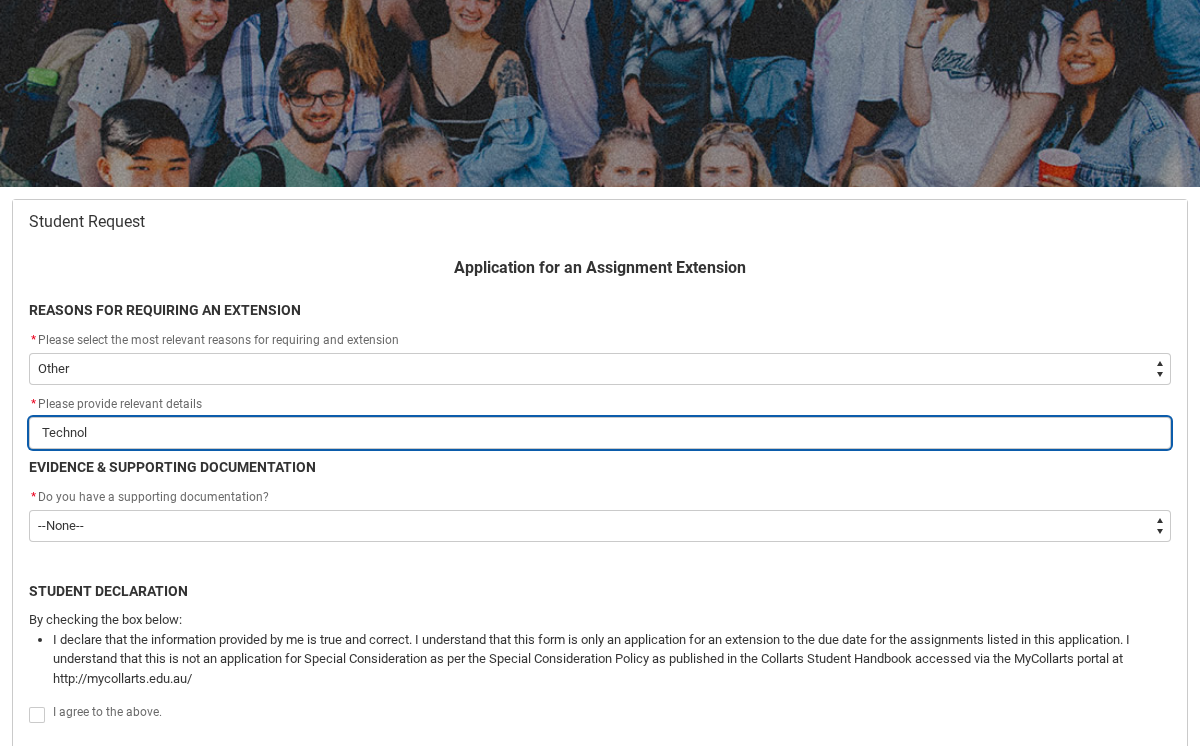 type on "Technolo" 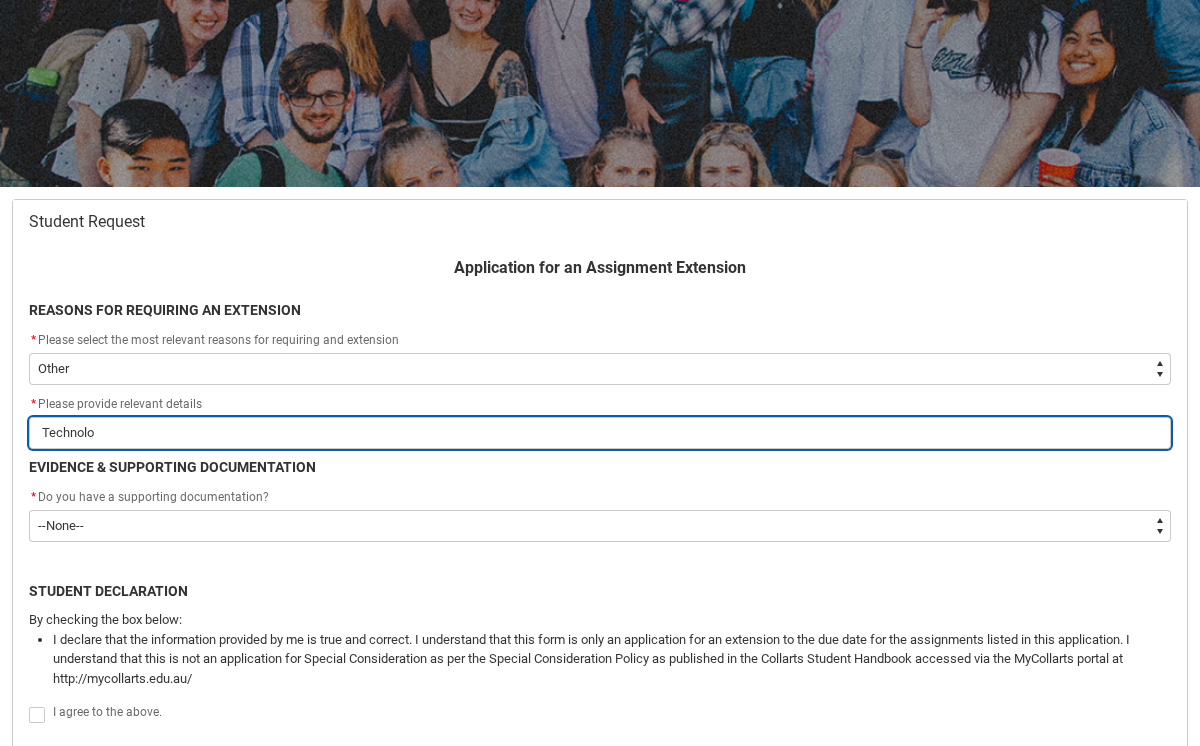 type on "Technolog" 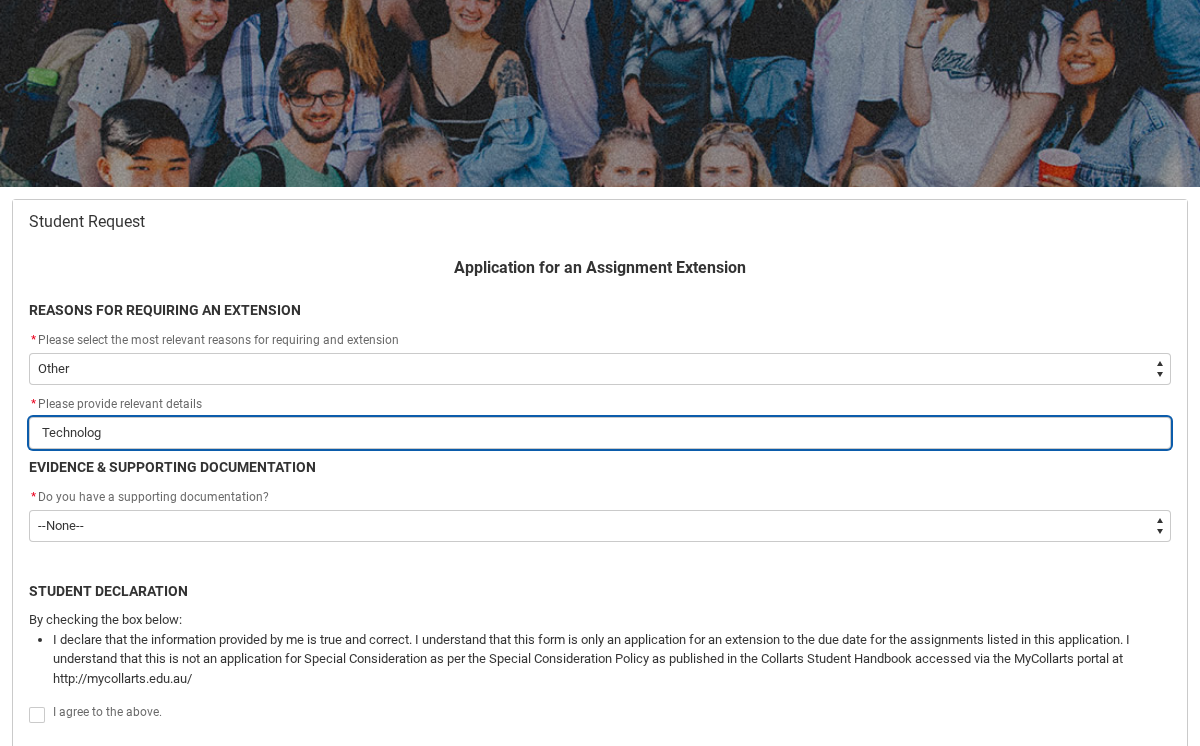 type on "Technology" 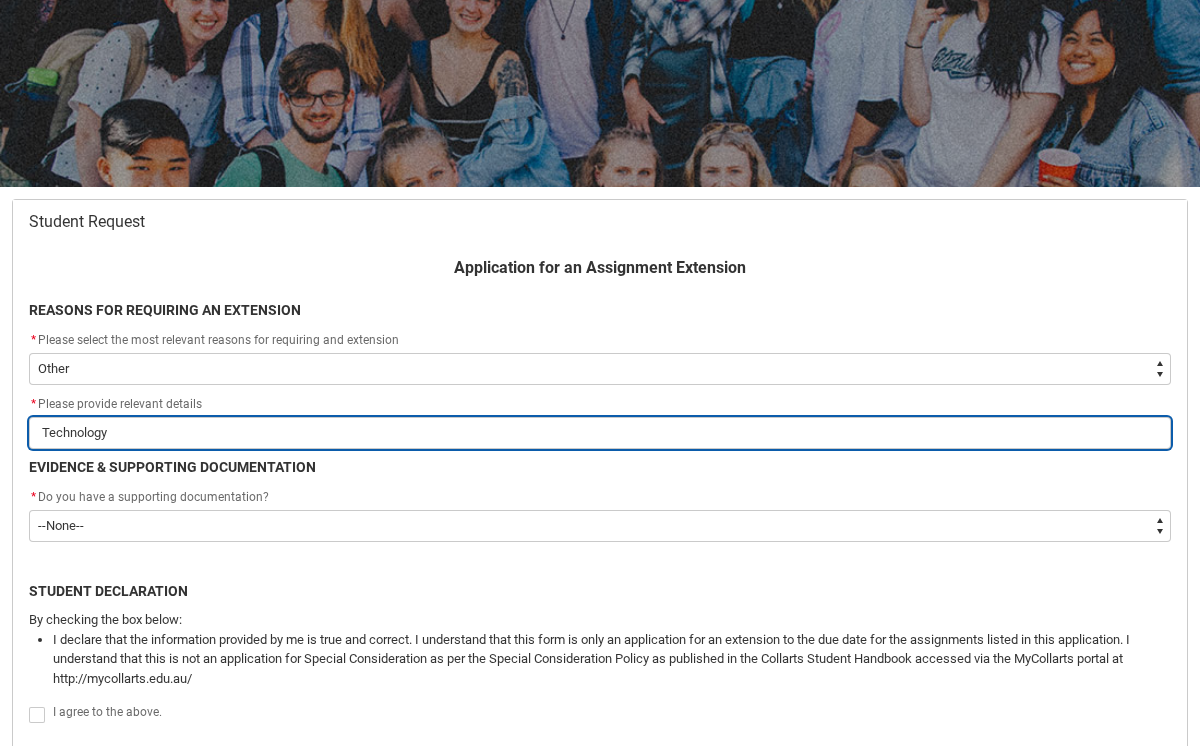type on "Technology" 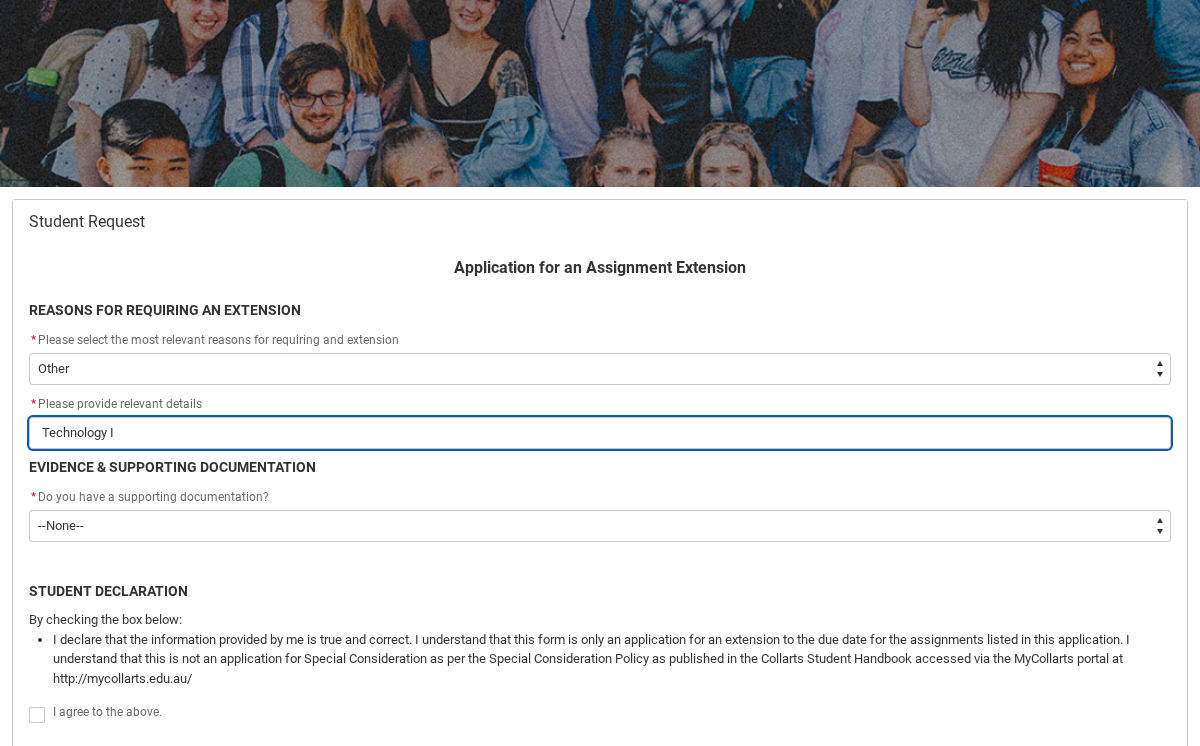 type on "Technology Is" 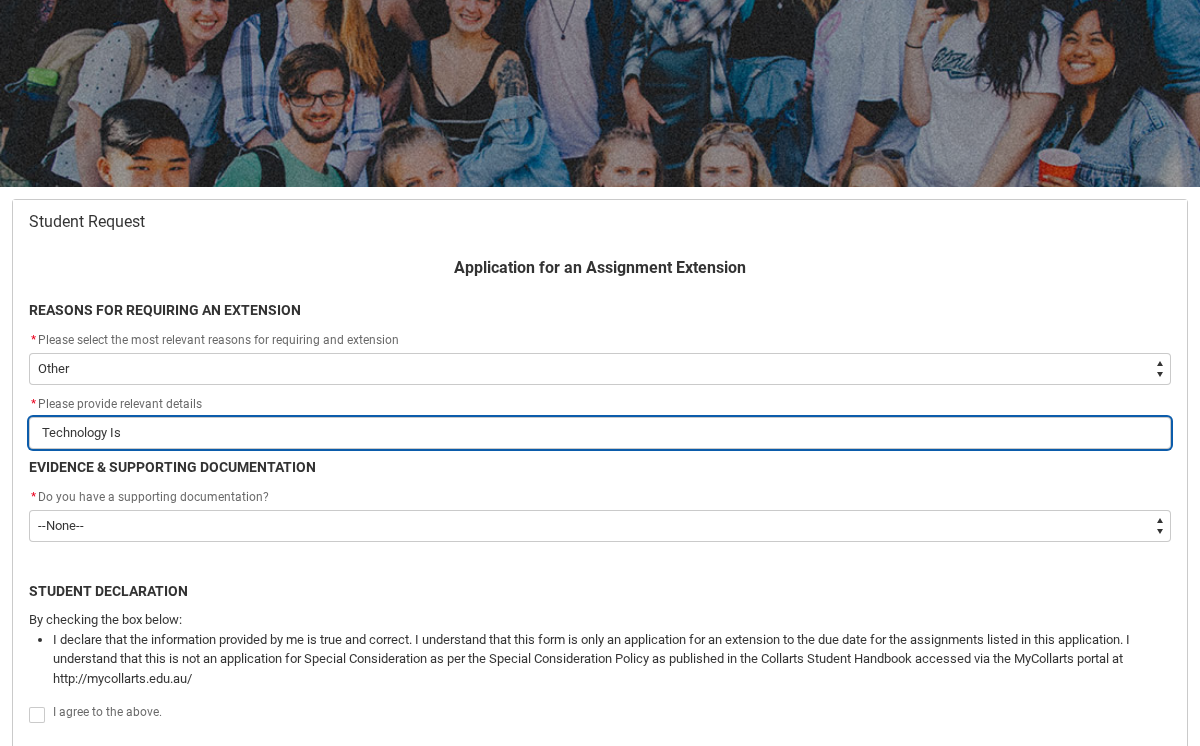 type on "Technology Iss" 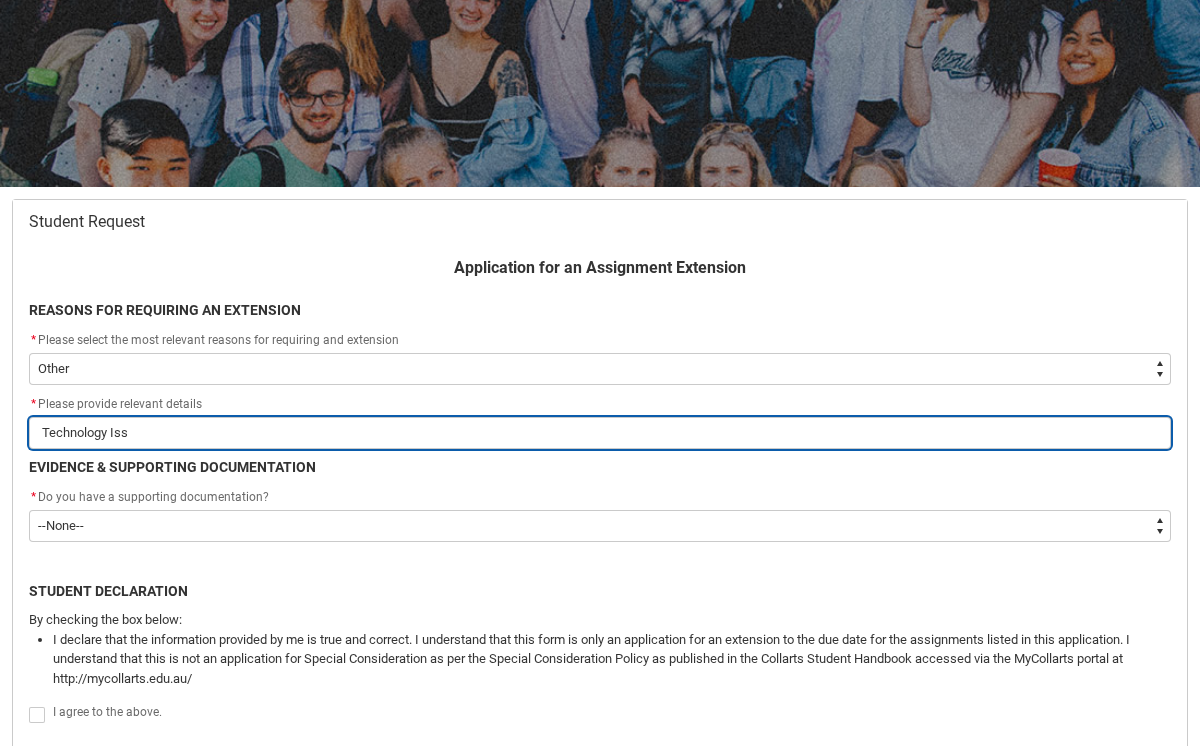 type on "Technology Issu" 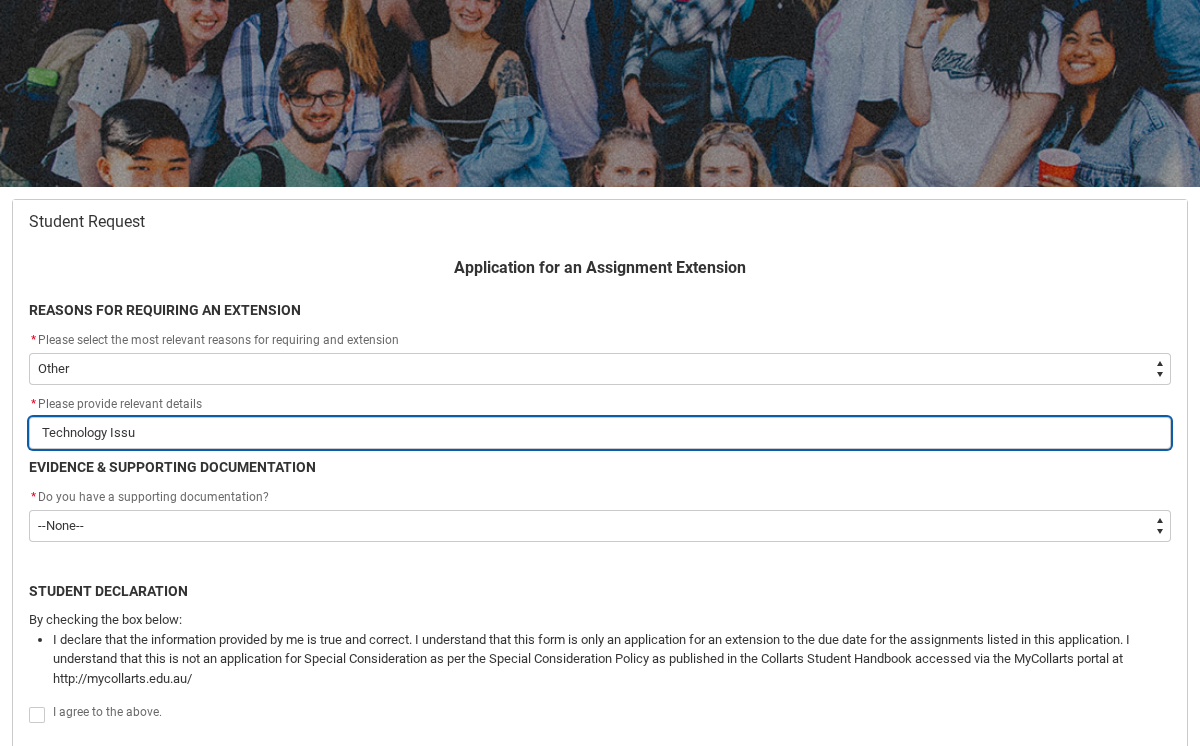 type on "Technology Issue" 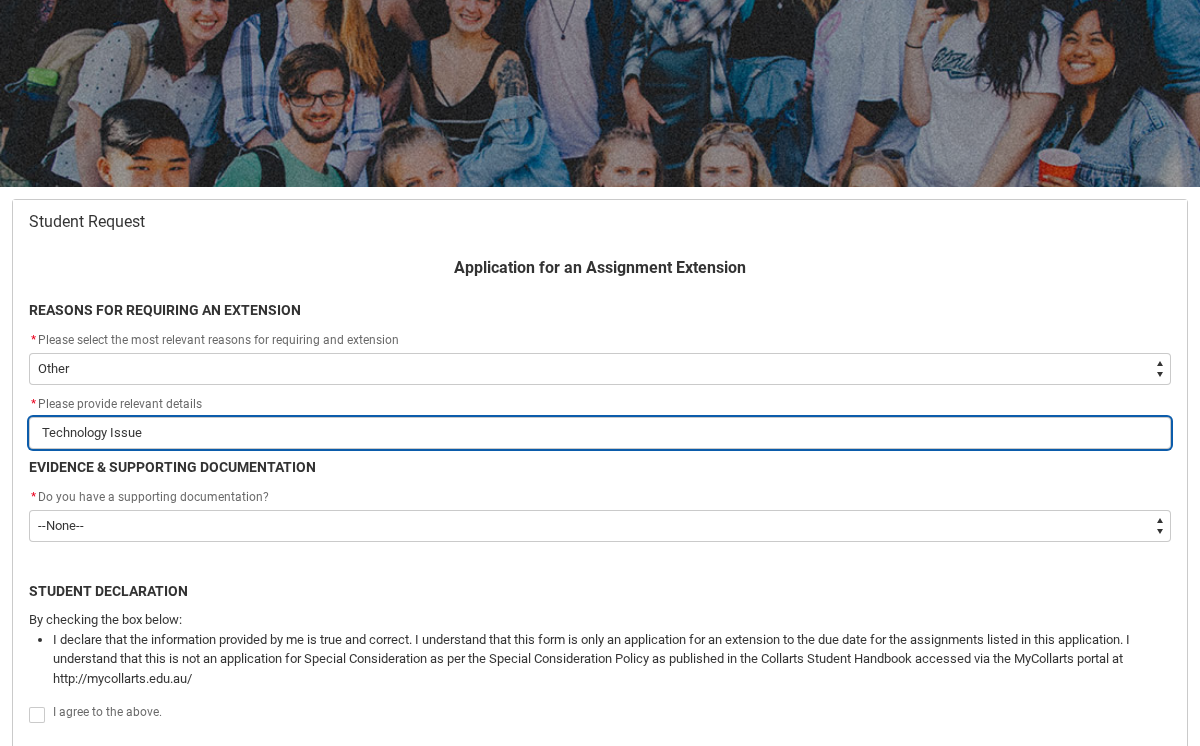 type on "Technology Issues" 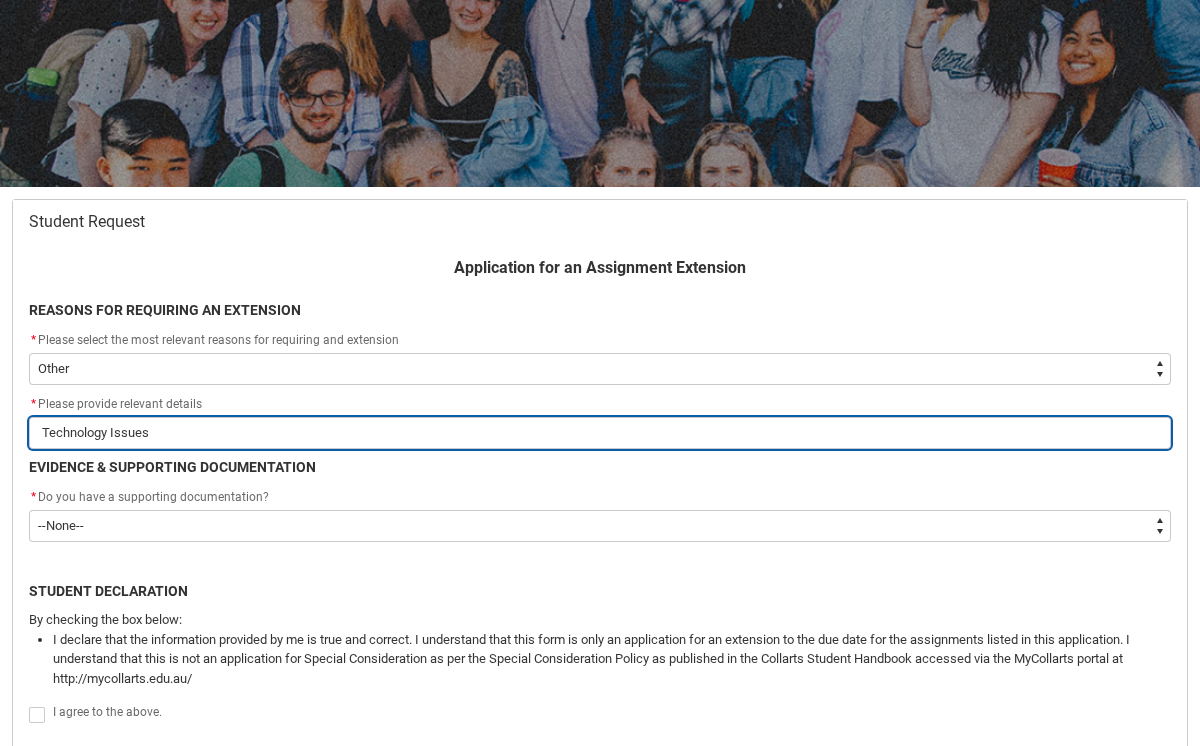 type on "Technology Issues" 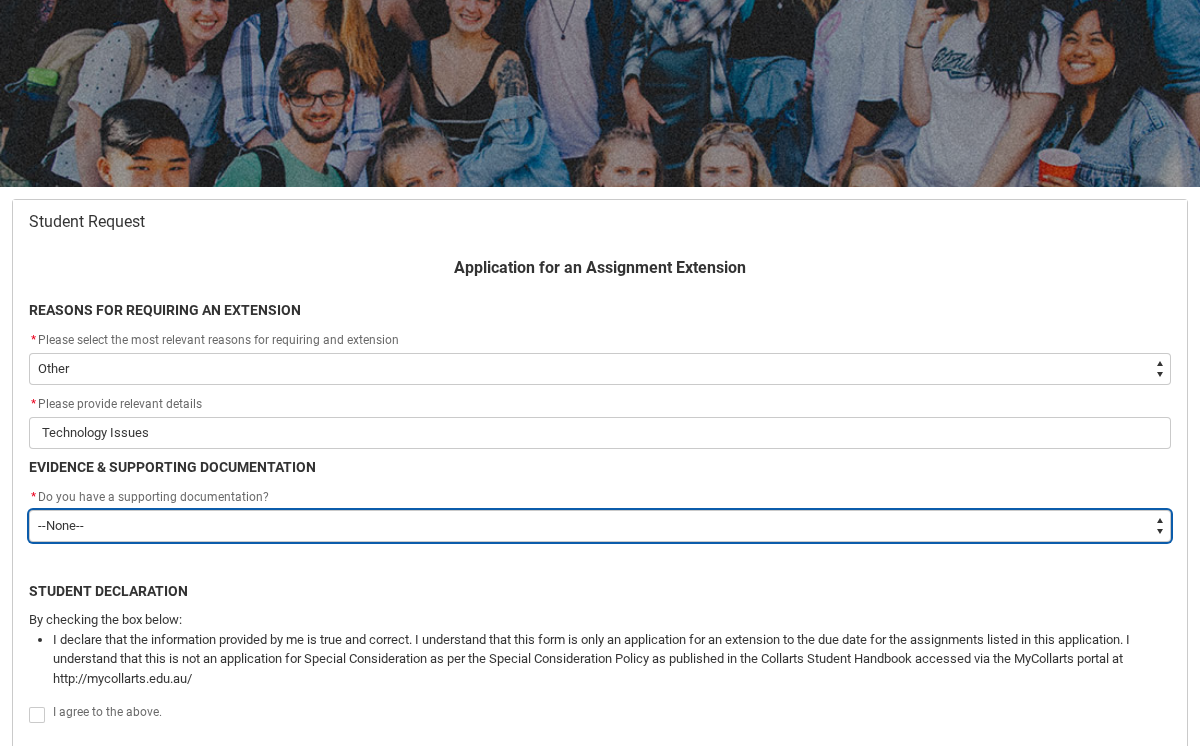 click on "--None-- Yes No" at bounding box center [600, 526] 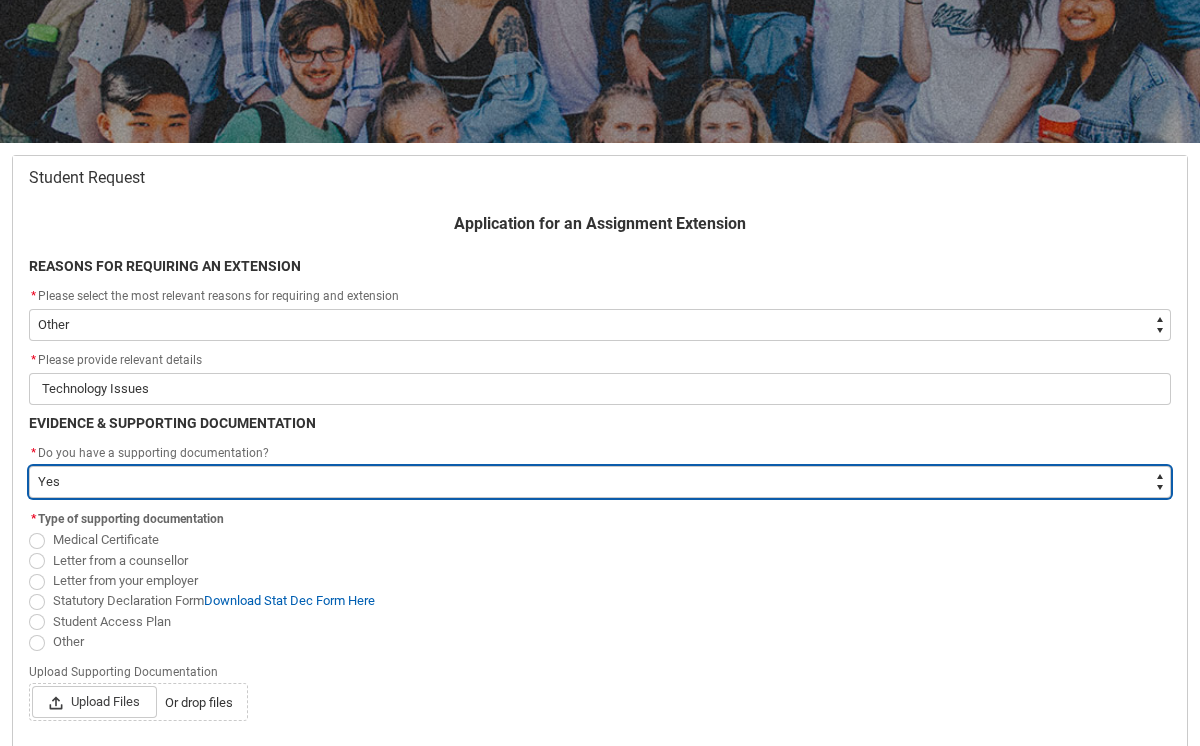 scroll, scrollTop: 259, scrollLeft: 0, axis: vertical 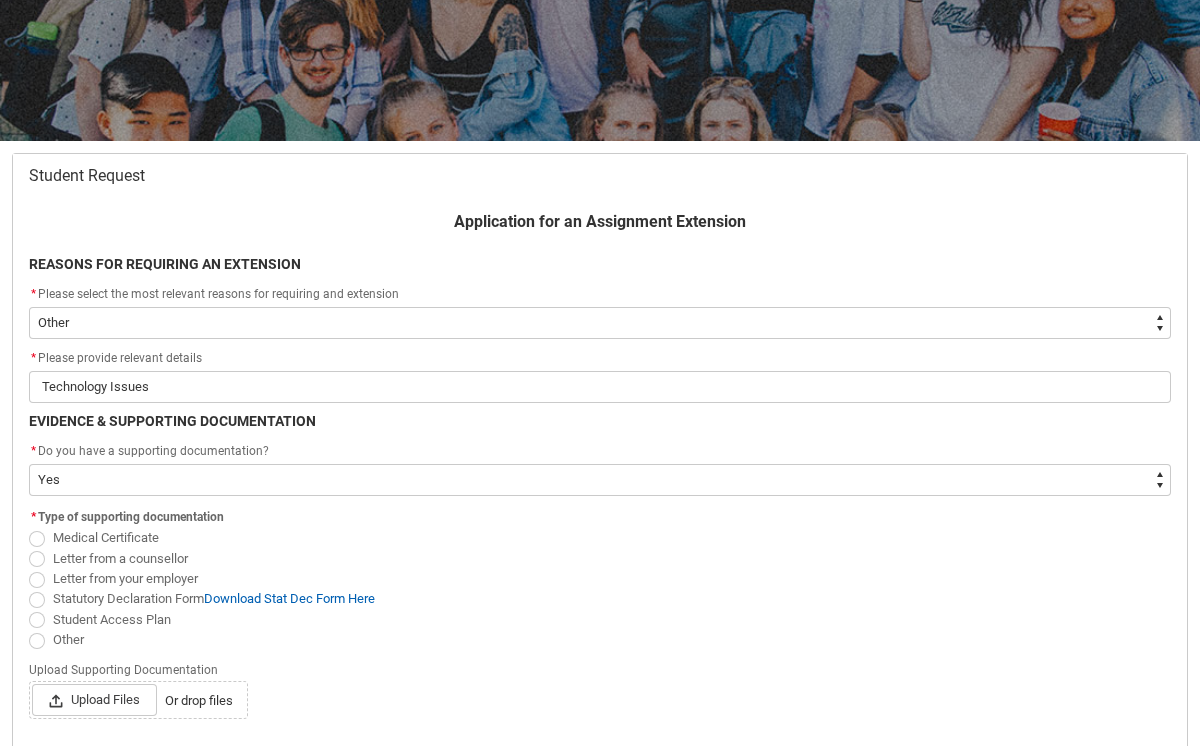 click at bounding box center [37, 641] 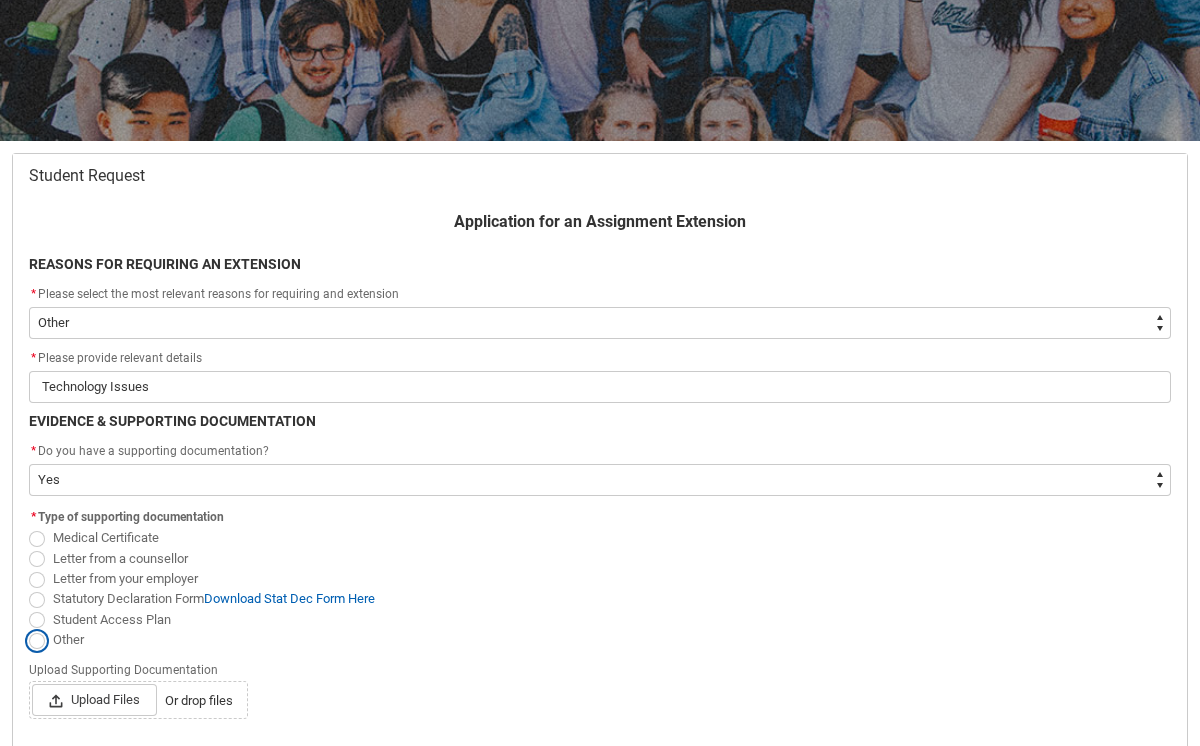 click on "Other" at bounding box center (28, 628) 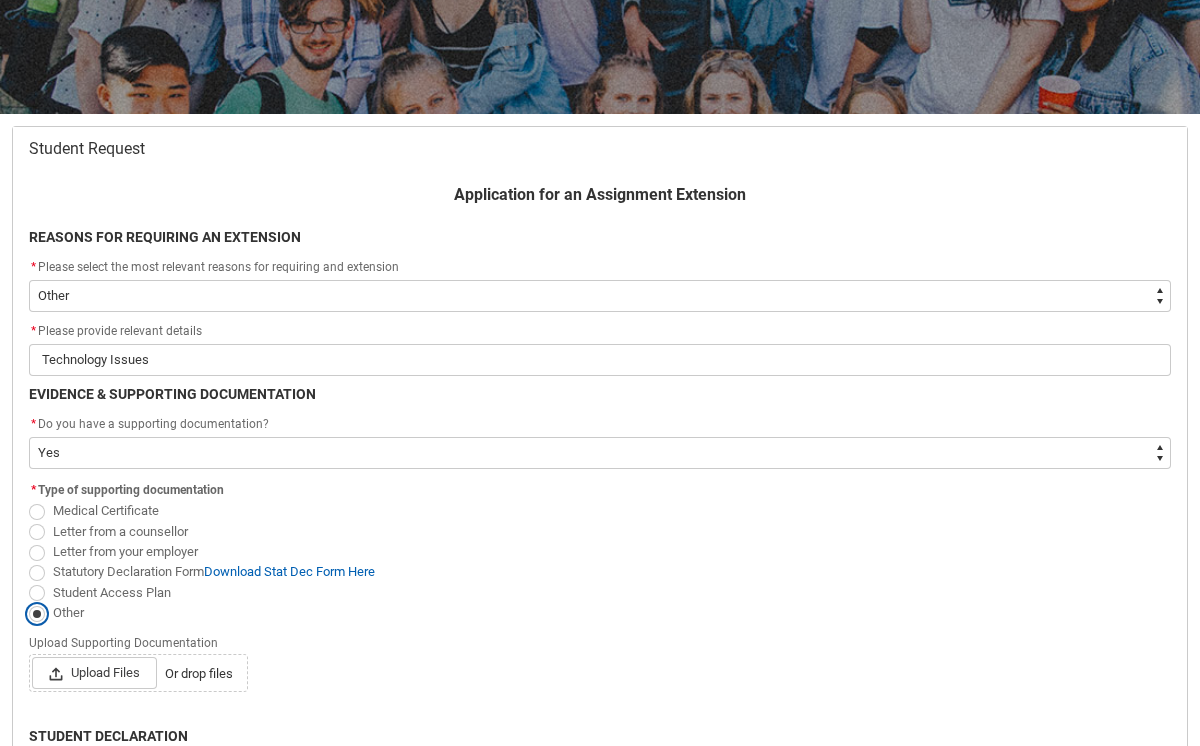 scroll, scrollTop: 298, scrollLeft: 0, axis: vertical 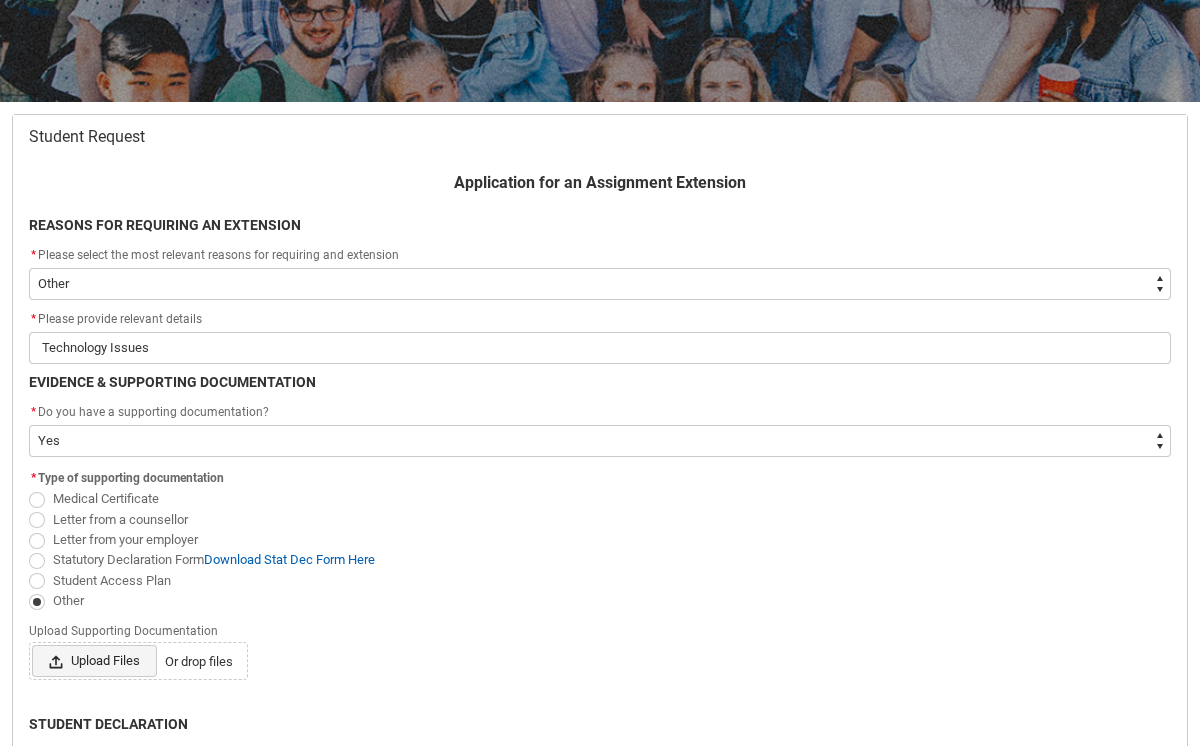 click on "Upload Files" at bounding box center [94, 661] 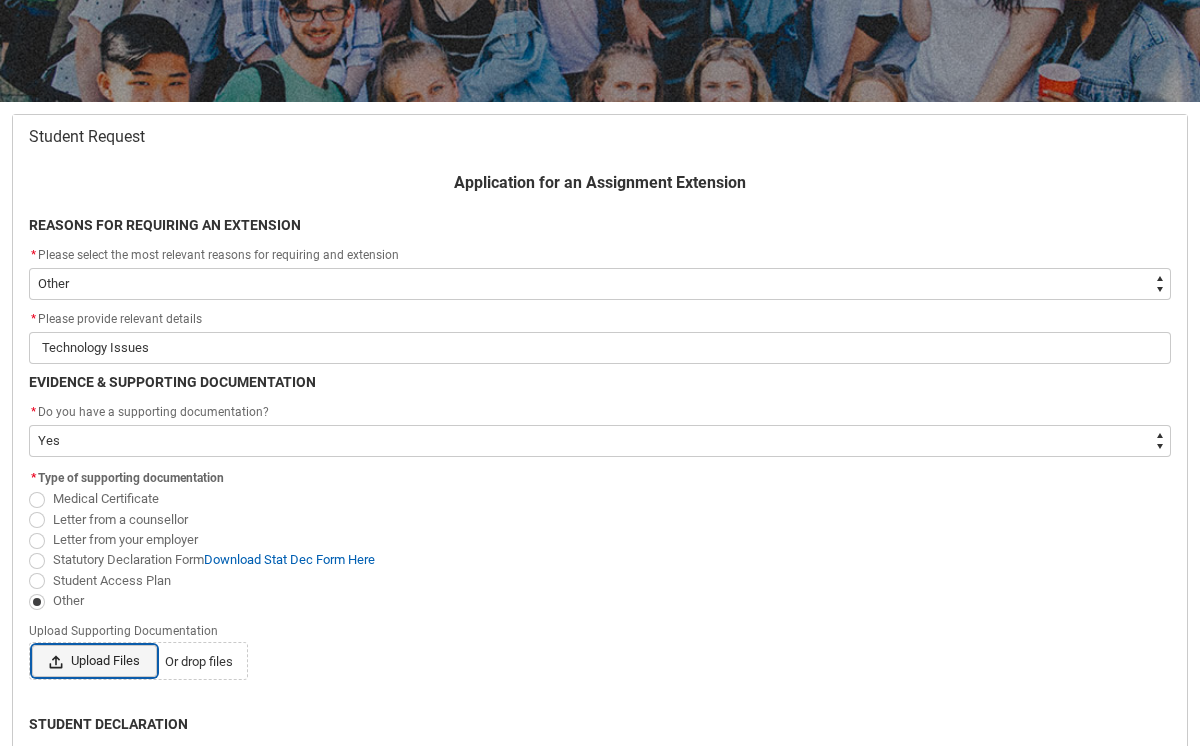 click on "Upload Files Or drop files" at bounding box center (31, 644) 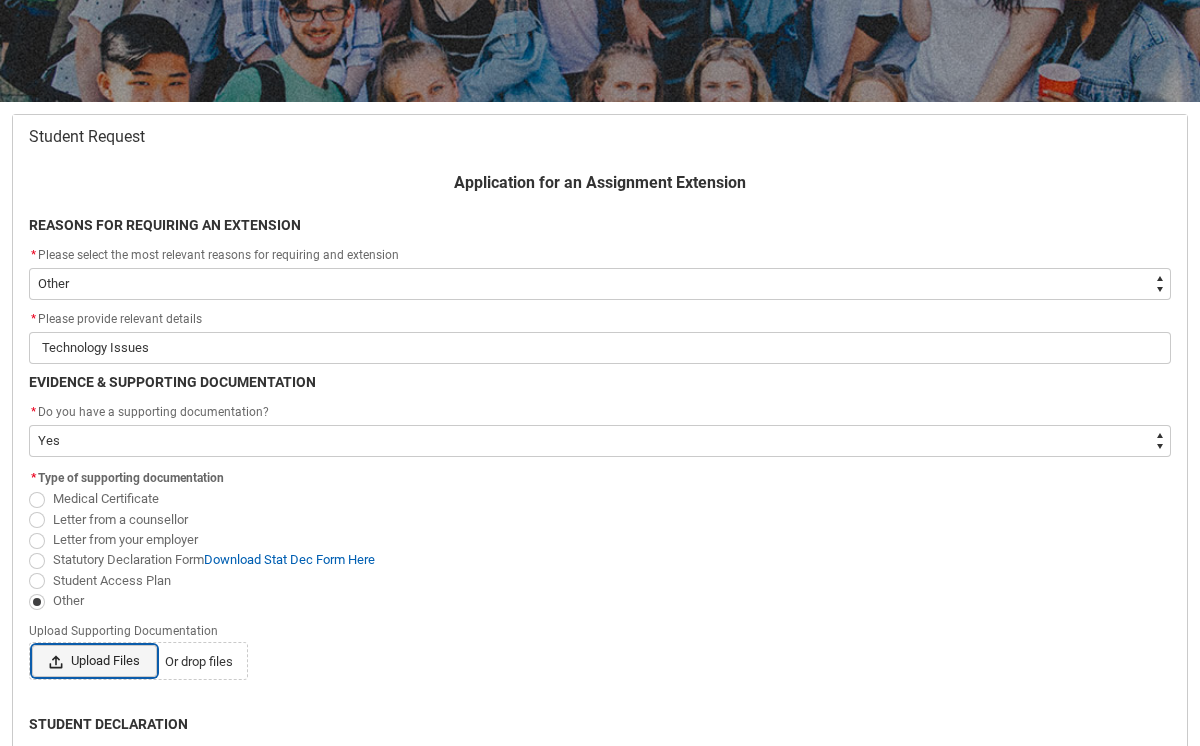 type on "C:\fakepath\[UUID].jpeg" 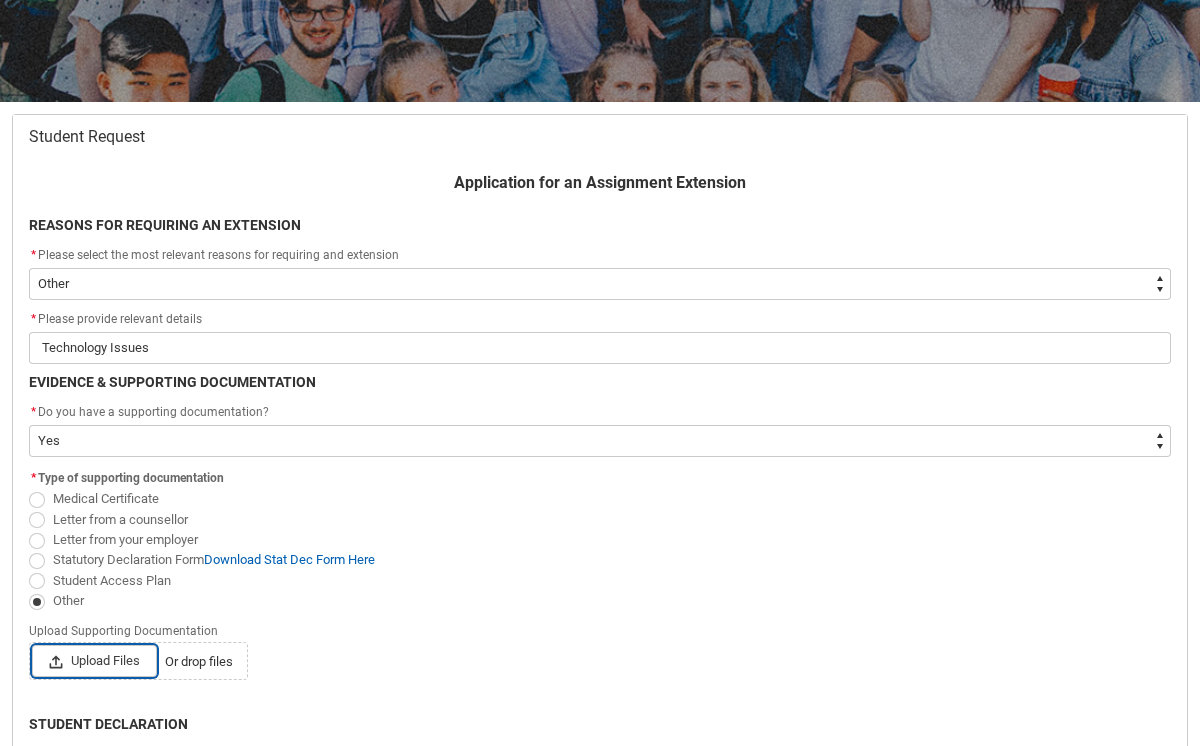 type on "C:\fakepath\[UUID].jpeg" 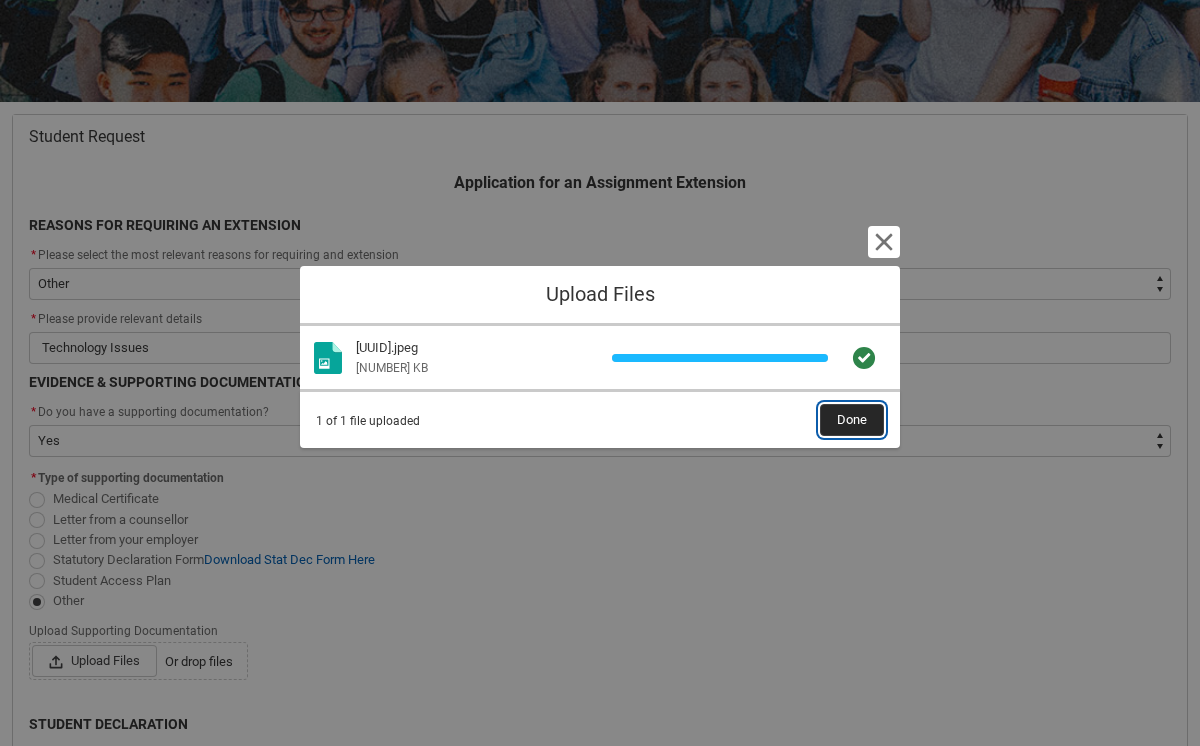 click on "Done" at bounding box center (852, 420) 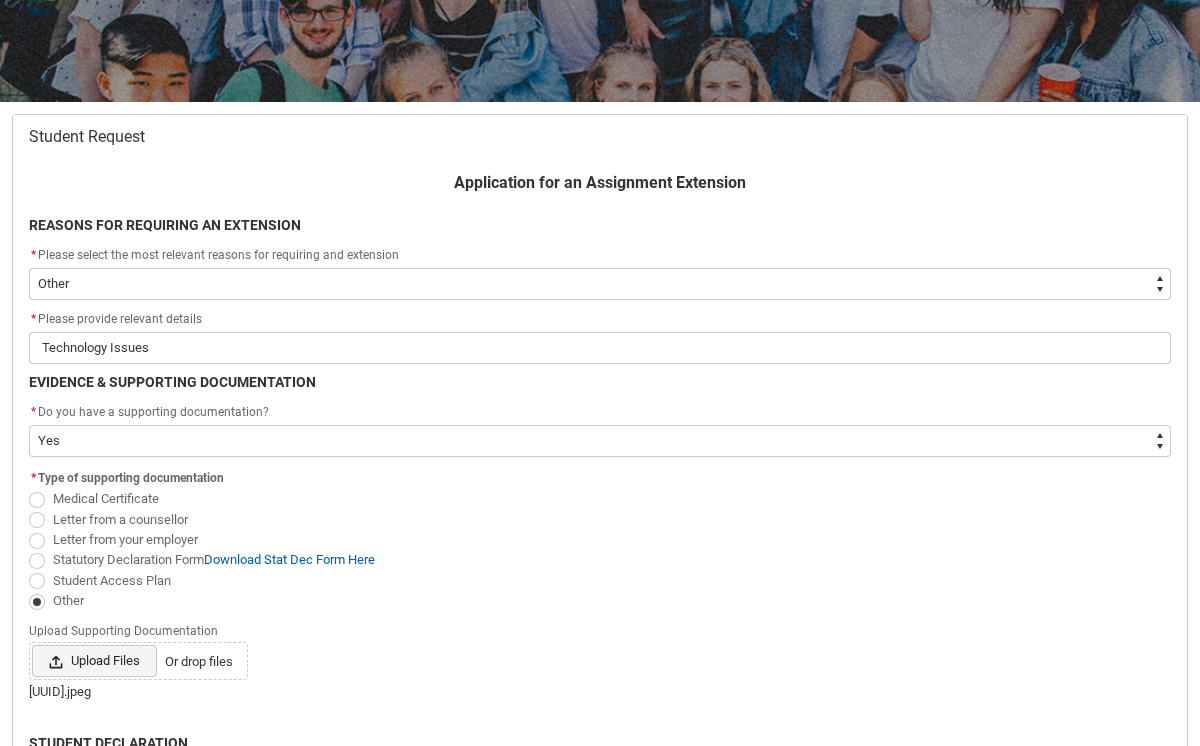 click on "Upload Files" at bounding box center [94, 661] 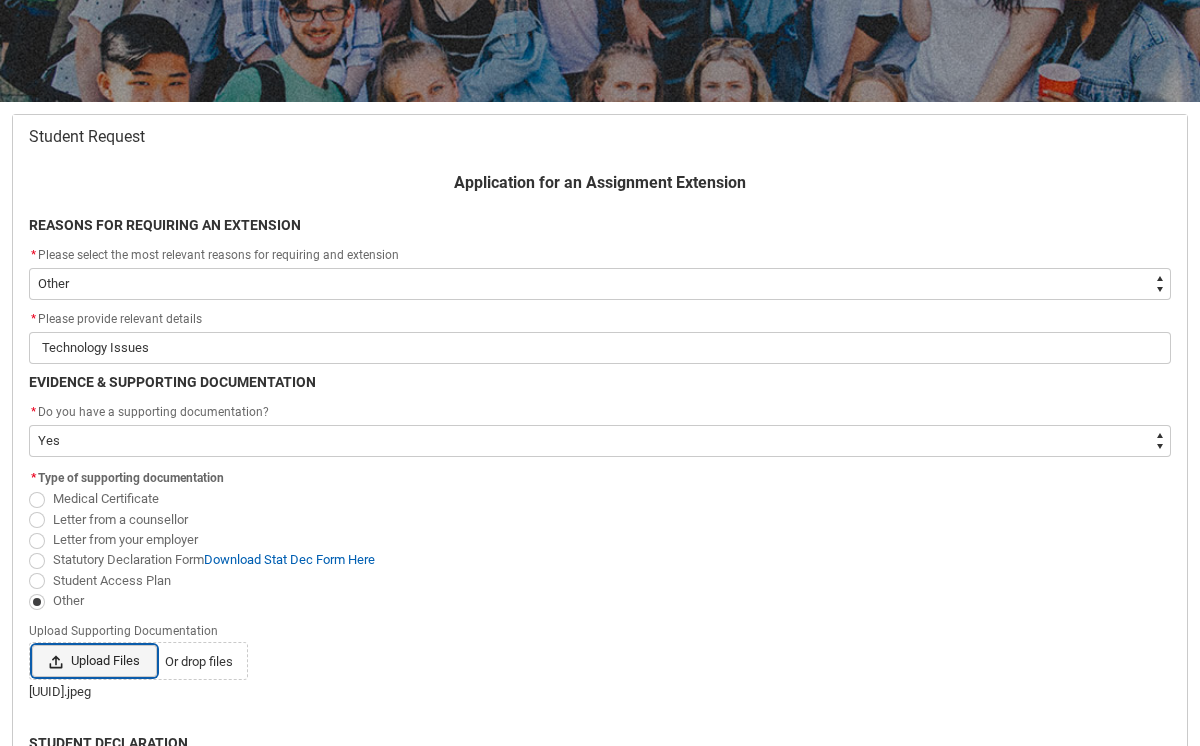 click on "Upload Files Or drop files" at bounding box center (31, 644) 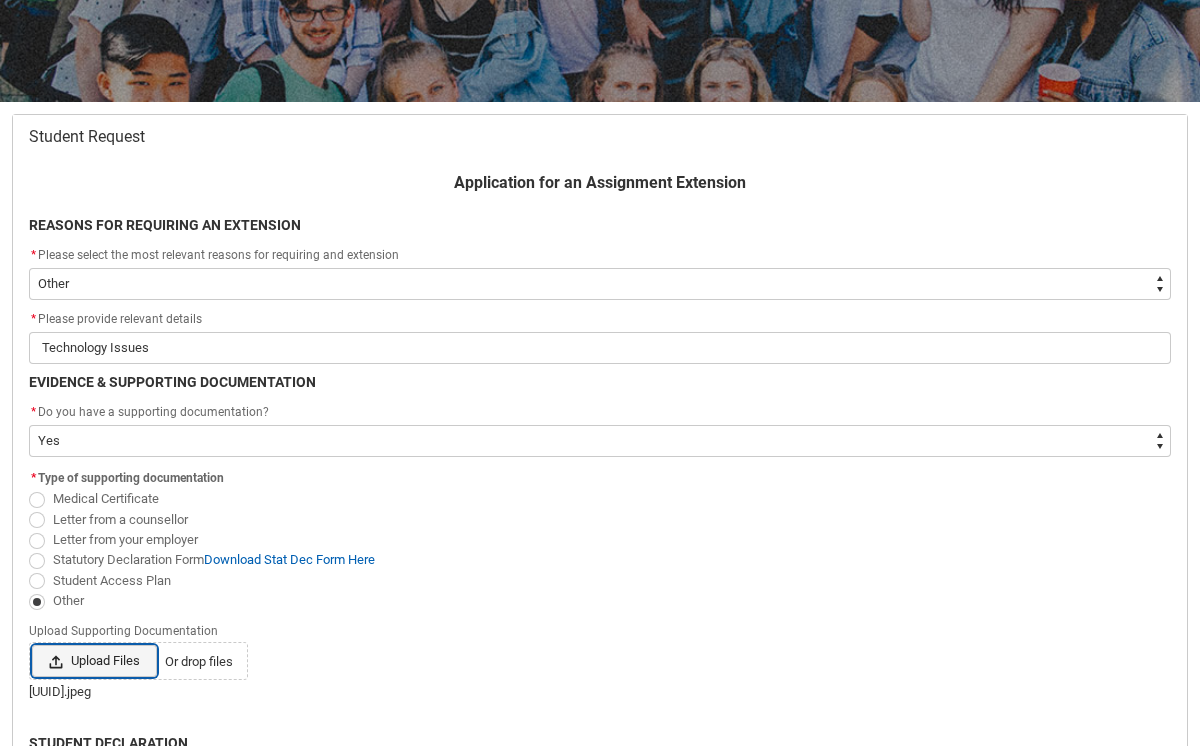 type on "C:\fakepath\[UUID].jpeg" 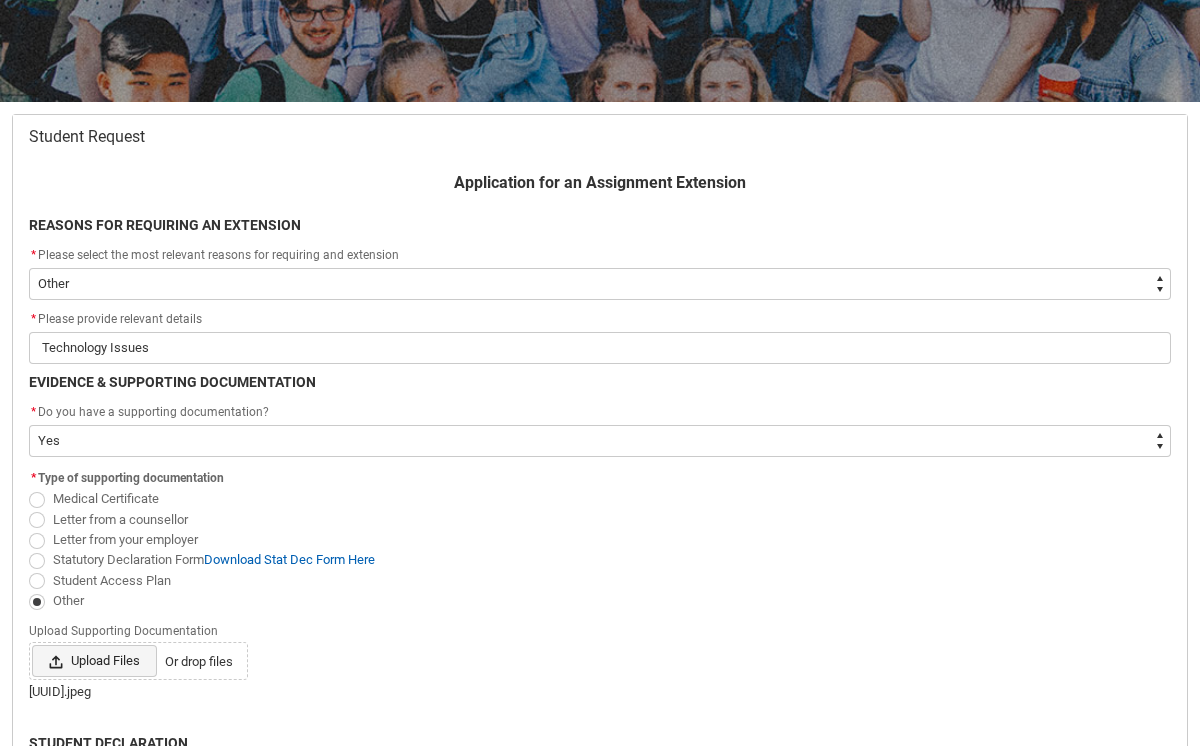 type on "C:\fakepath\[UUID].jpeg" 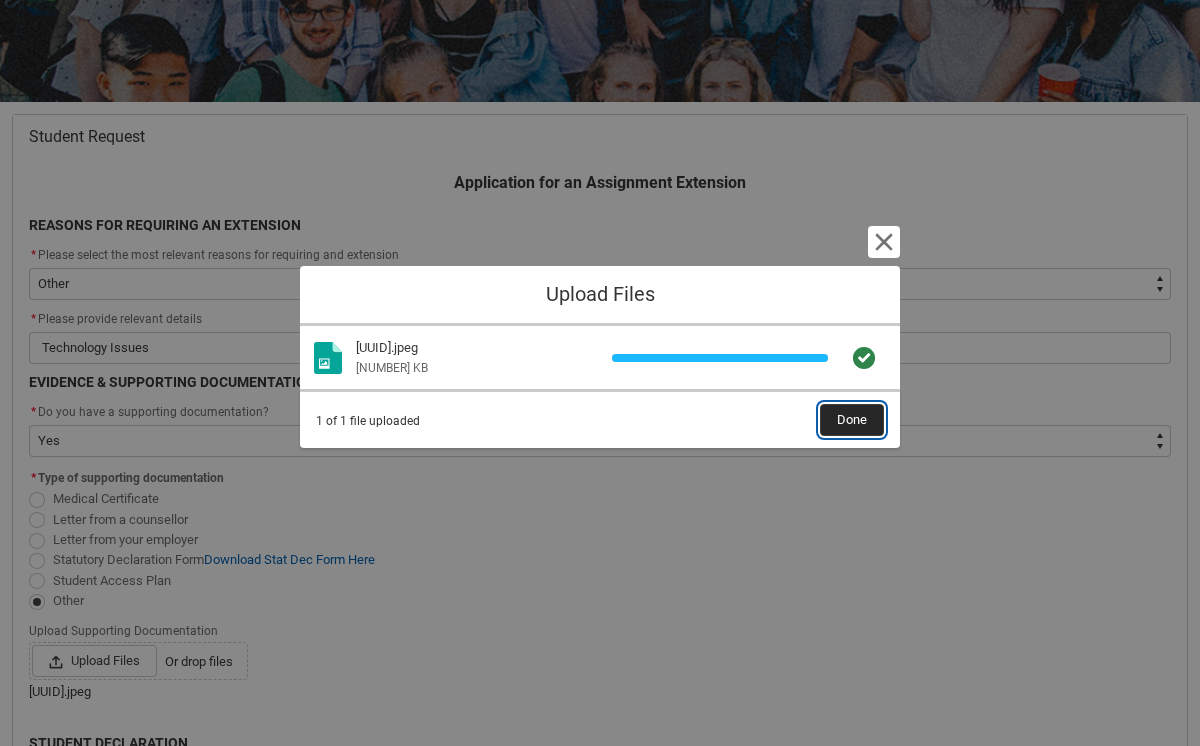 click on "Done" at bounding box center [852, 420] 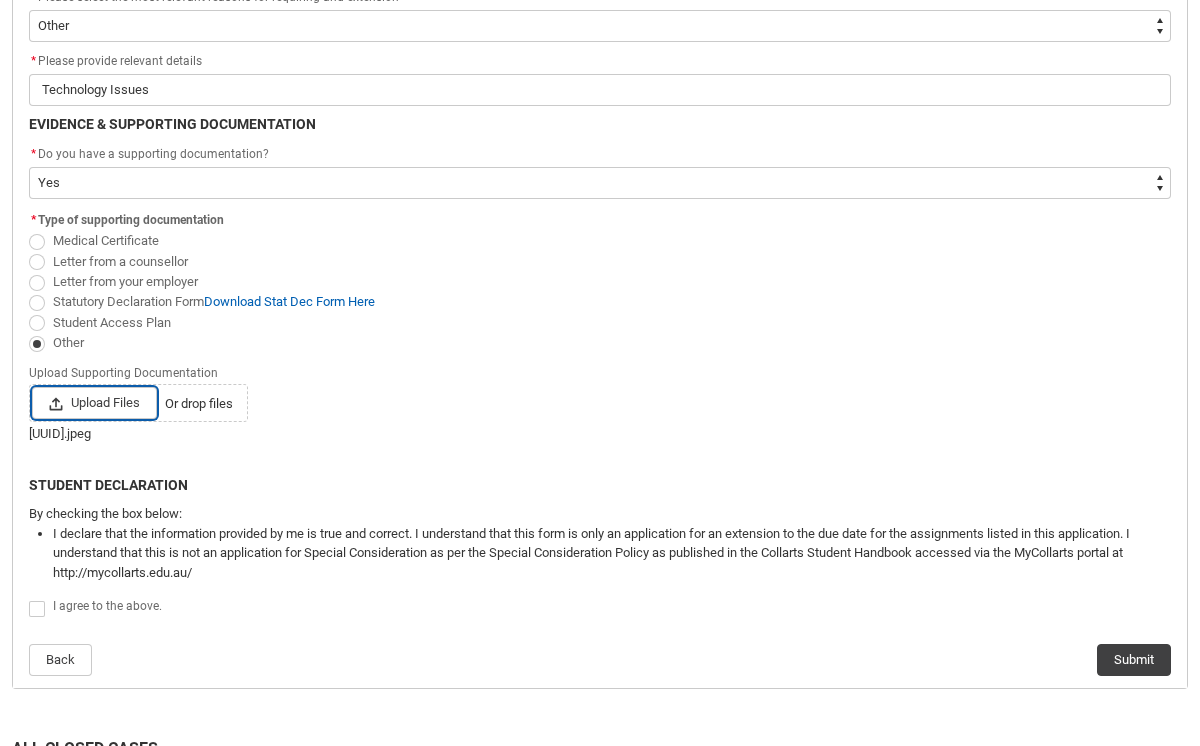 scroll, scrollTop: 804, scrollLeft: 0, axis: vertical 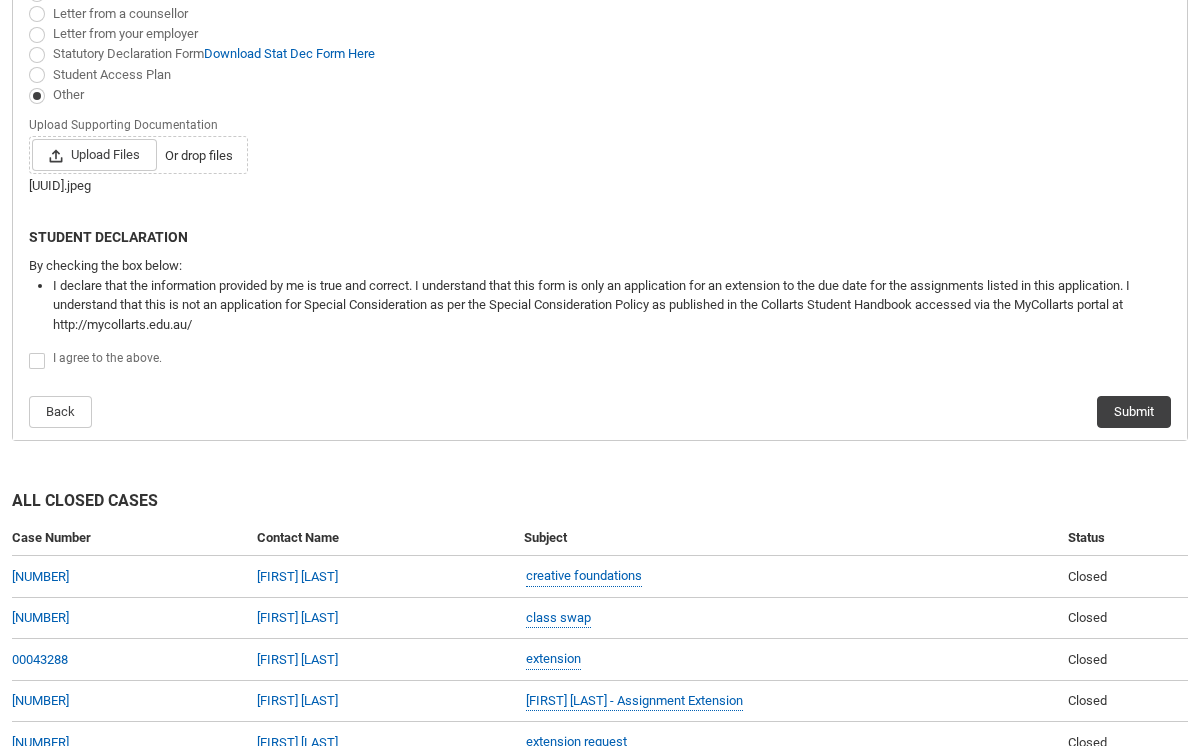 click 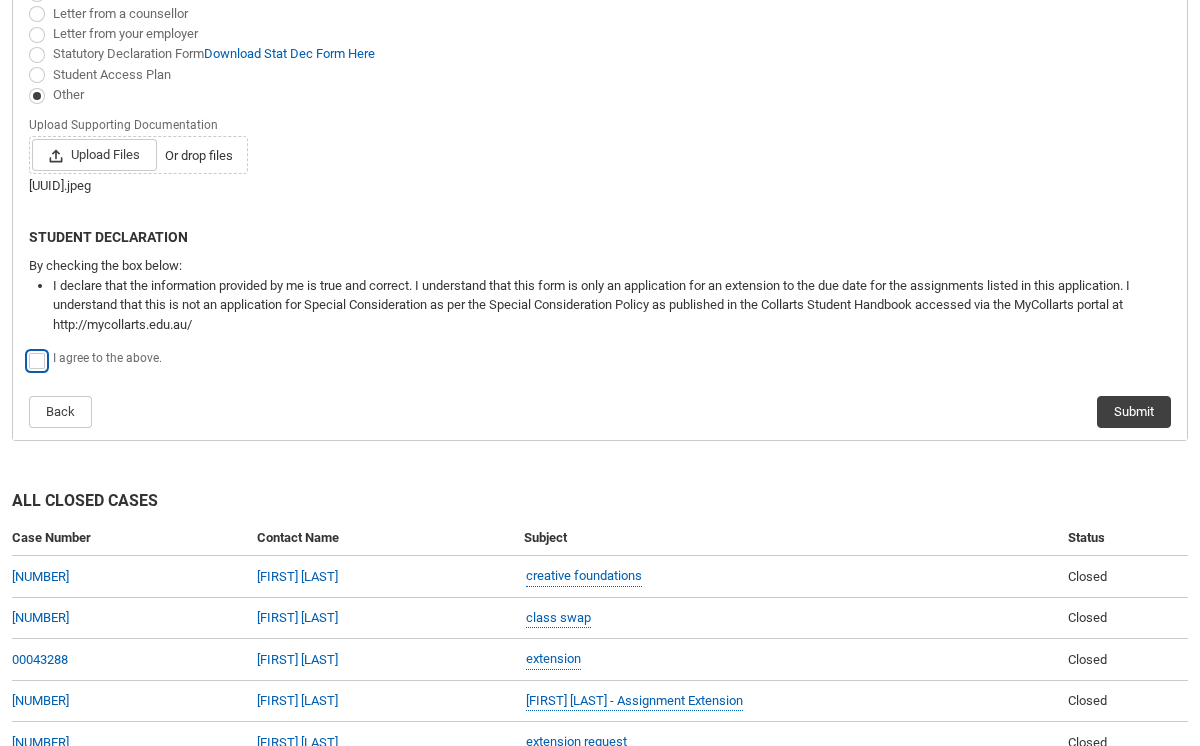 click at bounding box center [28, 349] 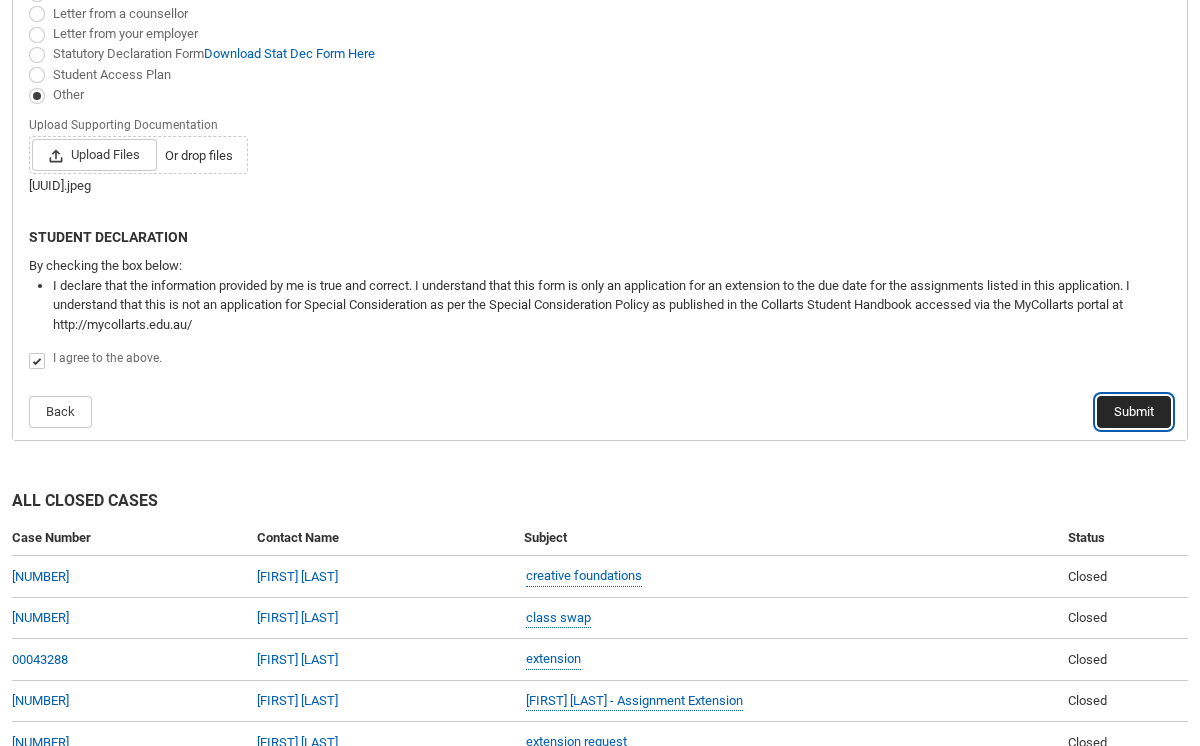 click on "Submit" 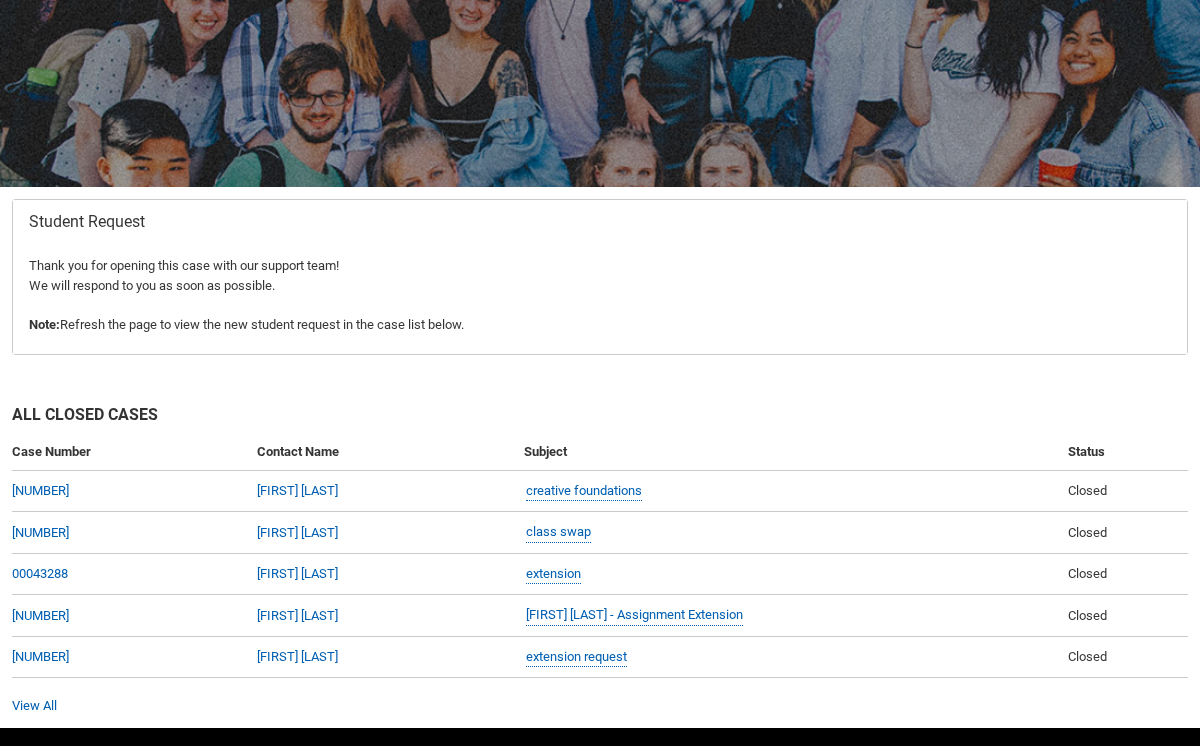 scroll, scrollTop: 275, scrollLeft: 0, axis: vertical 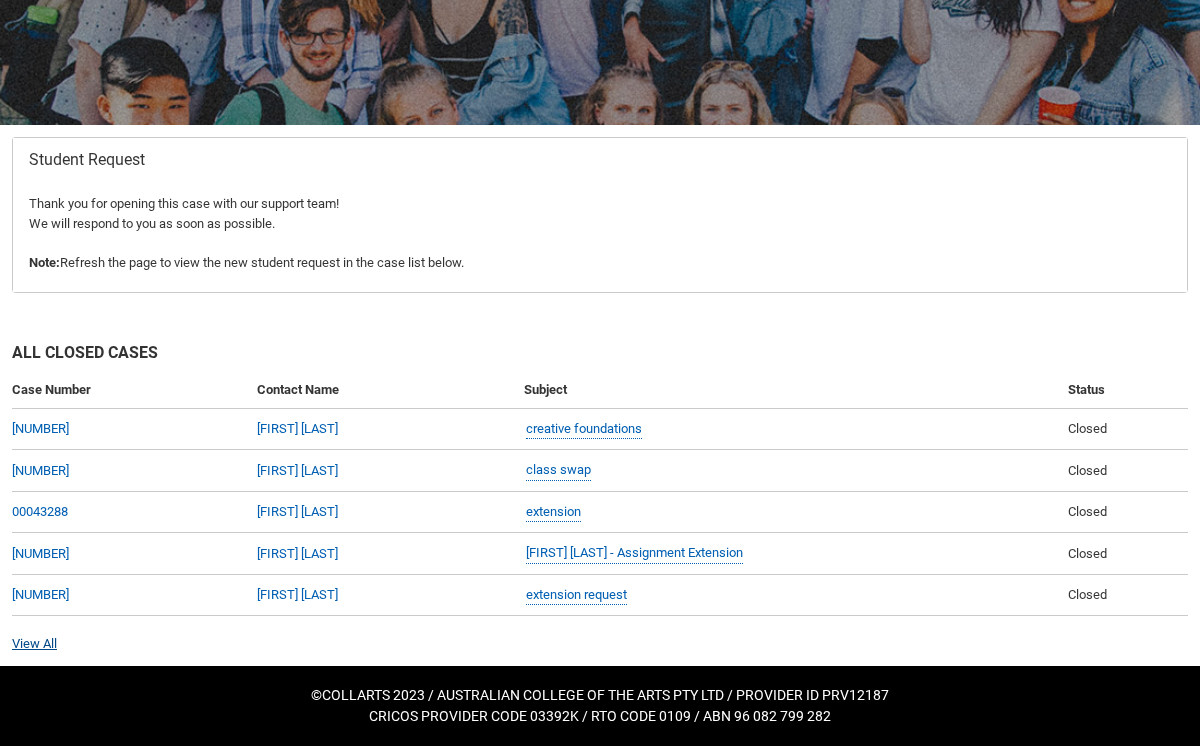 click on "View All" at bounding box center [34, 643] 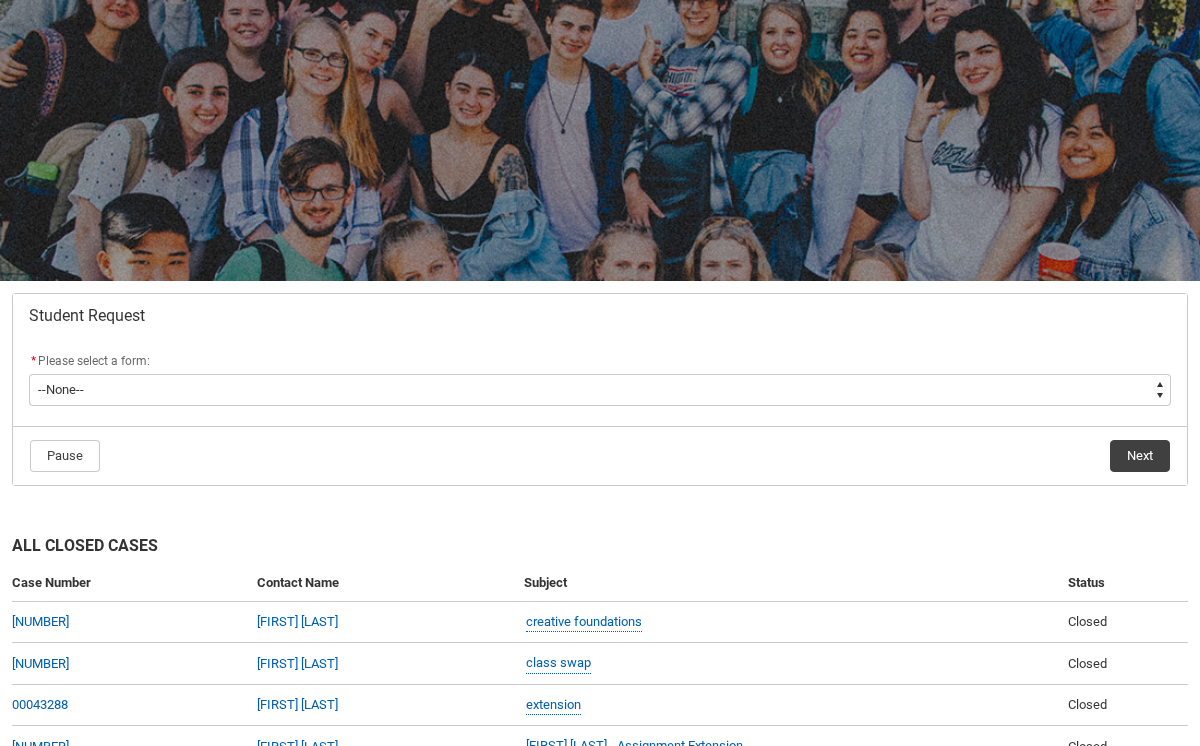 scroll, scrollTop: 0, scrollLeft: 0, axis: both 